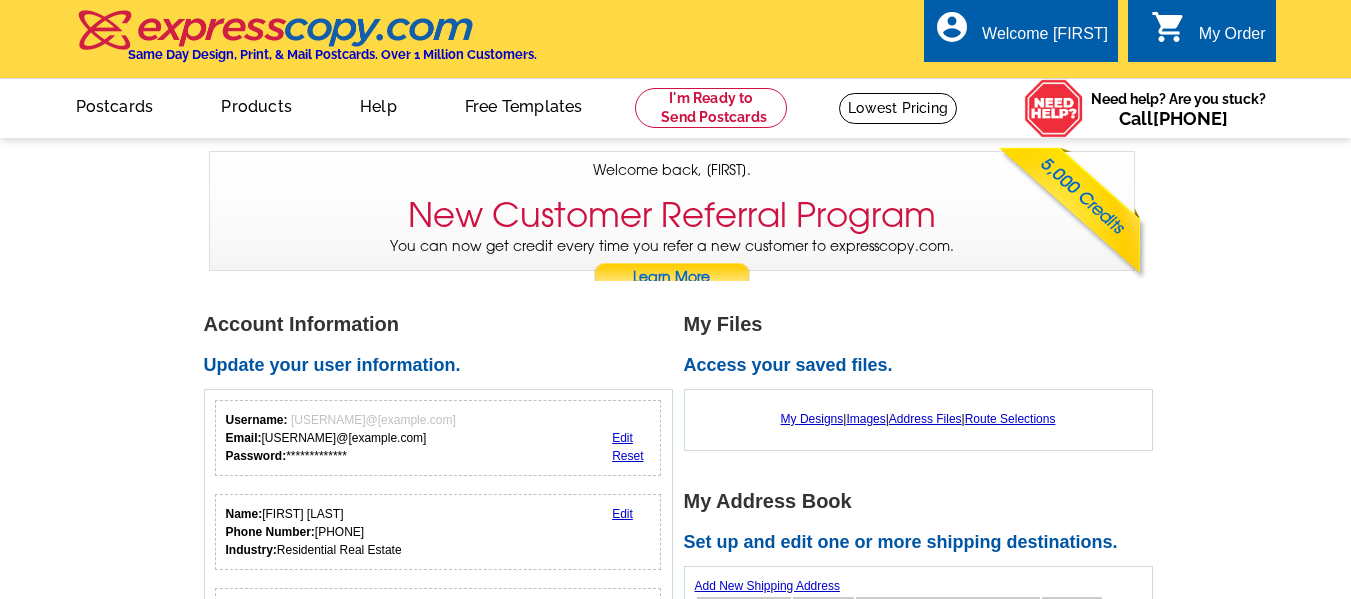scroll, scrollTop: 0, scrollLeft: 0, axis: both 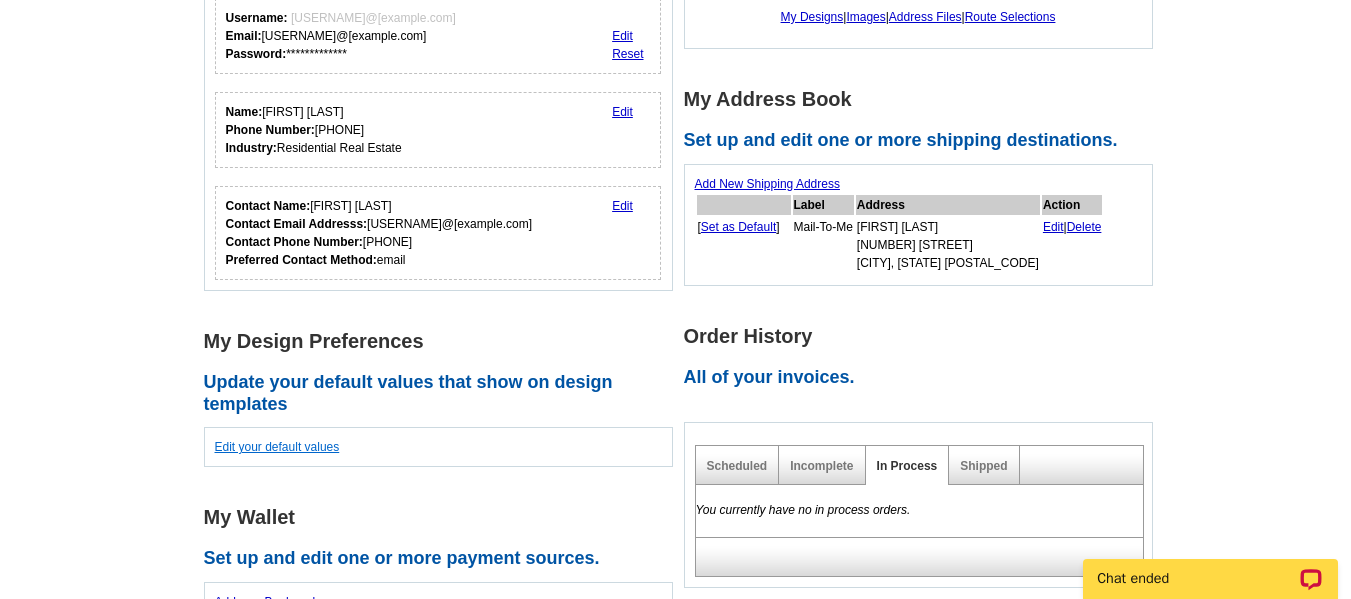 click on "Edit your default values" at bounding box center [277, 447] 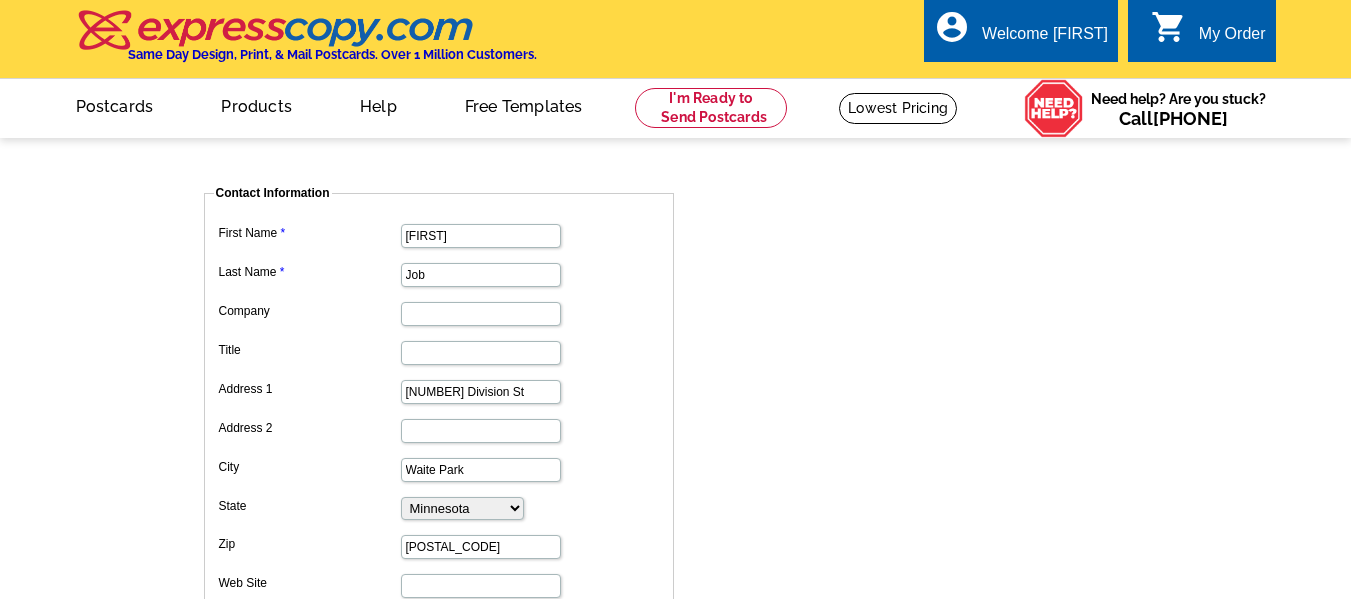 scroll, scrollTop: 0, scrollLeft: 0, axis: both 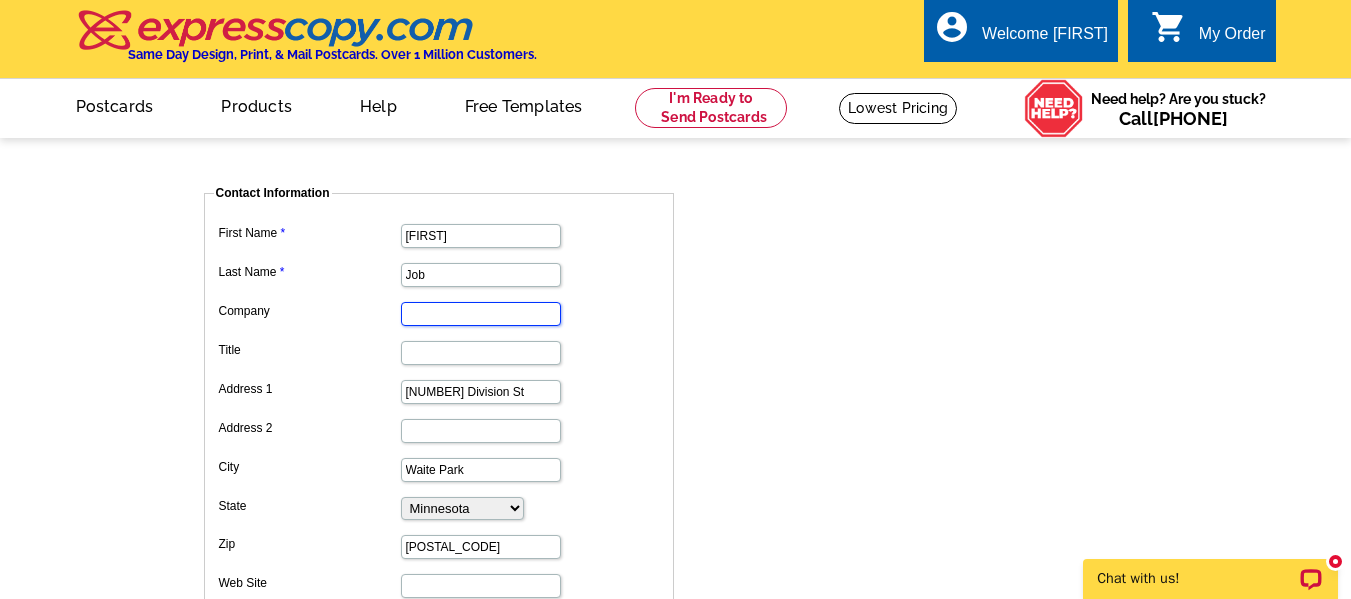 click on "Company" at bounding box center [481, 314] 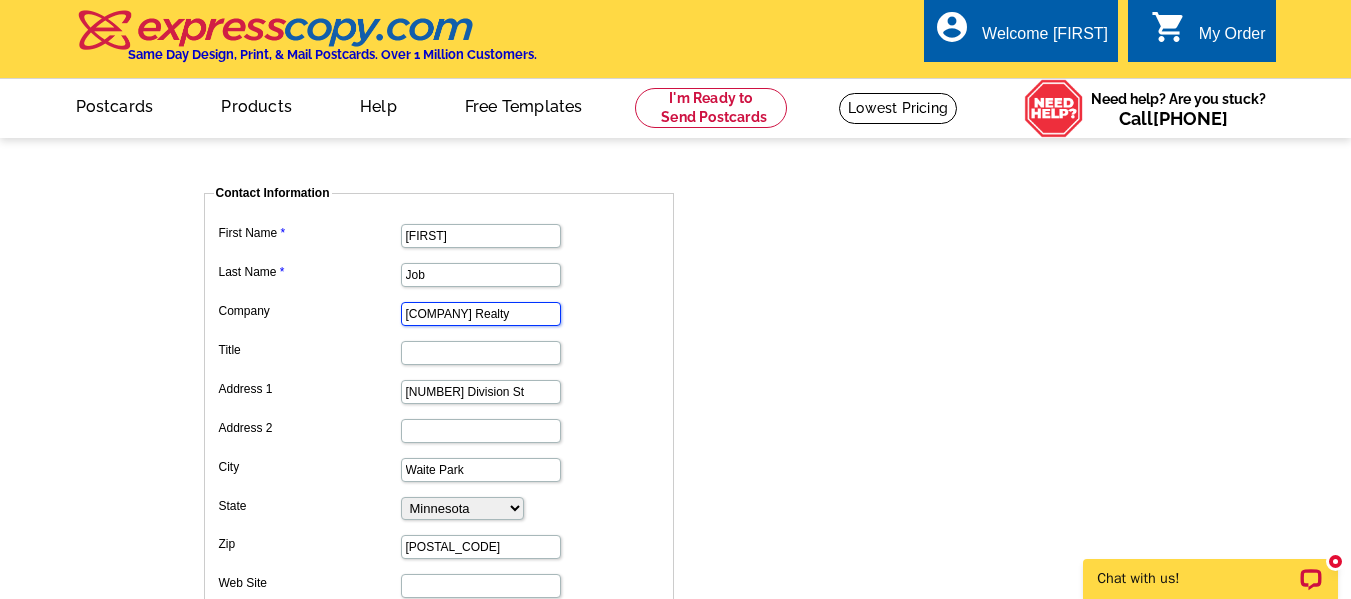 type on "[COMPANY] Realty" 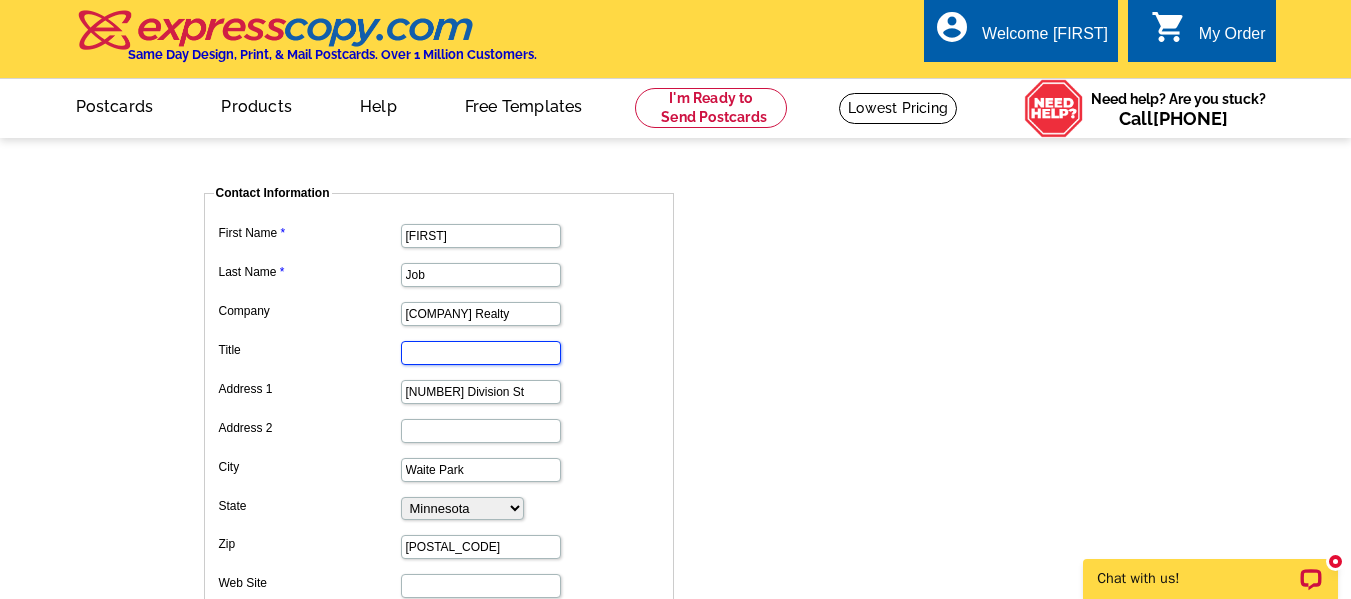 scroll, scrollTop: 0, scrollLeft: 0, axis: both 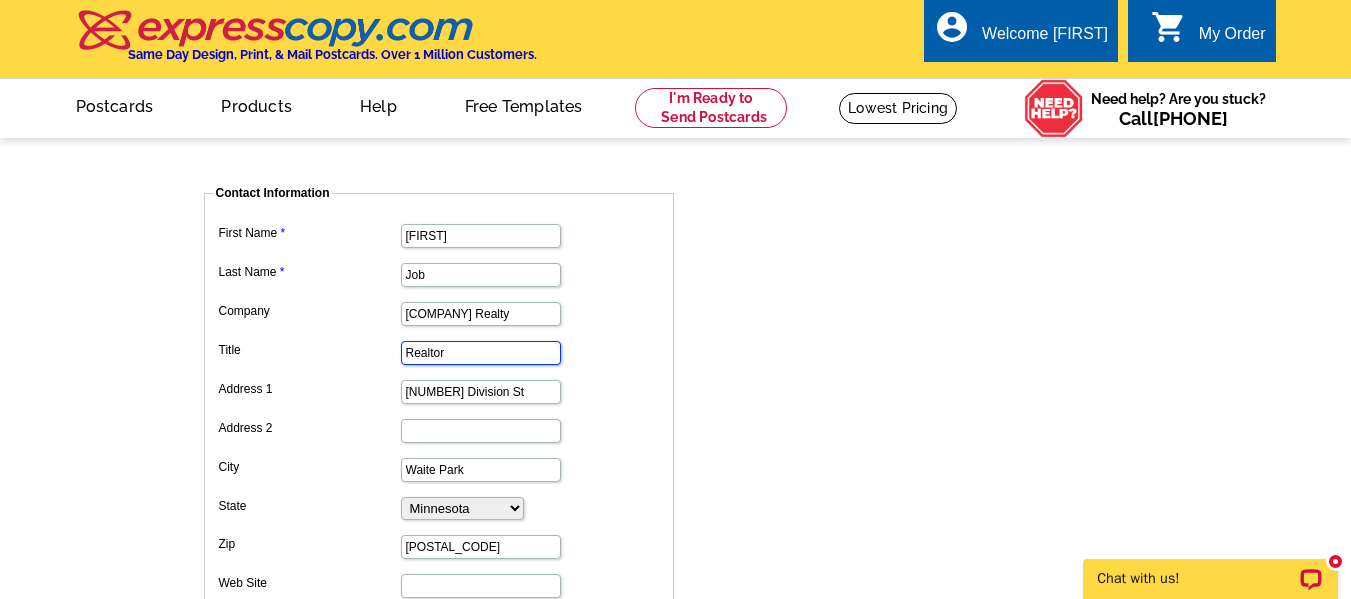 type on "Realtor" 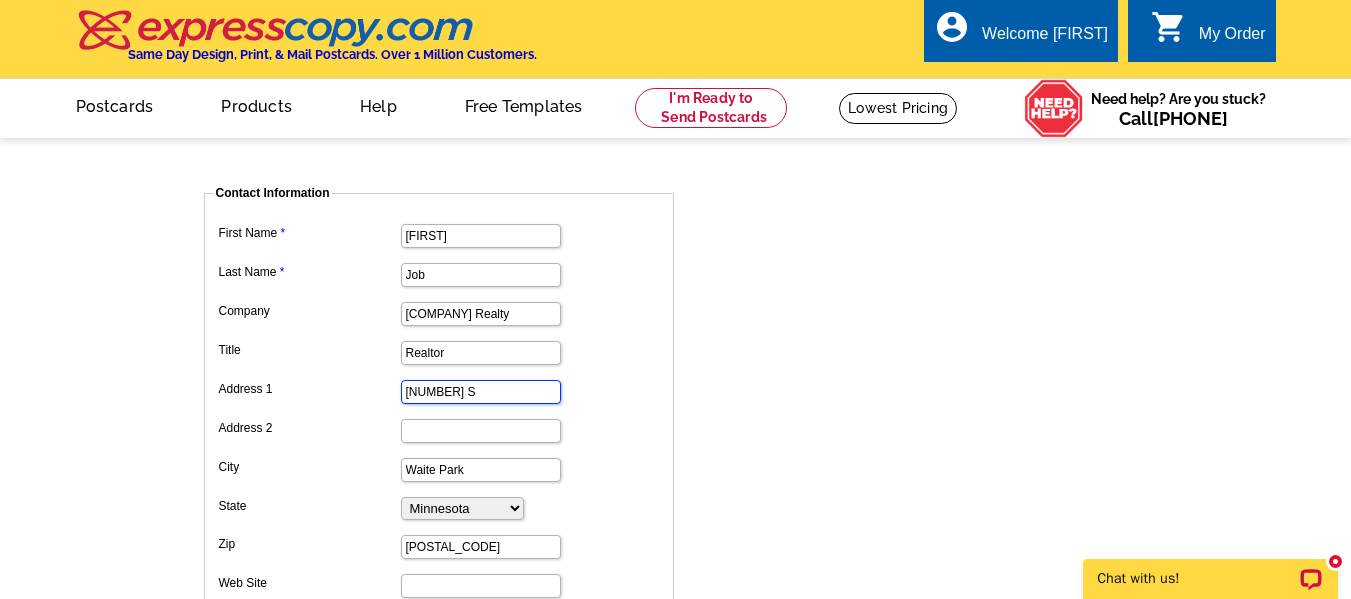 type on "[NUMBER] S [NUMBER] St #[NUMBER]" 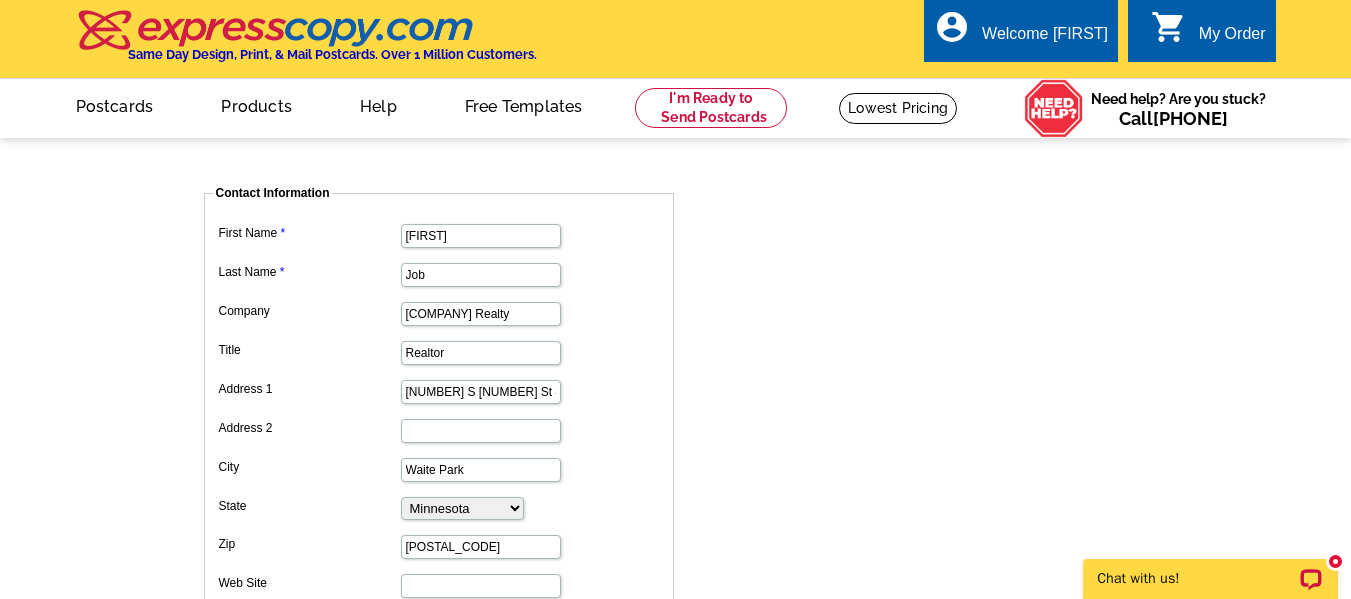 type on "[PHONE]" 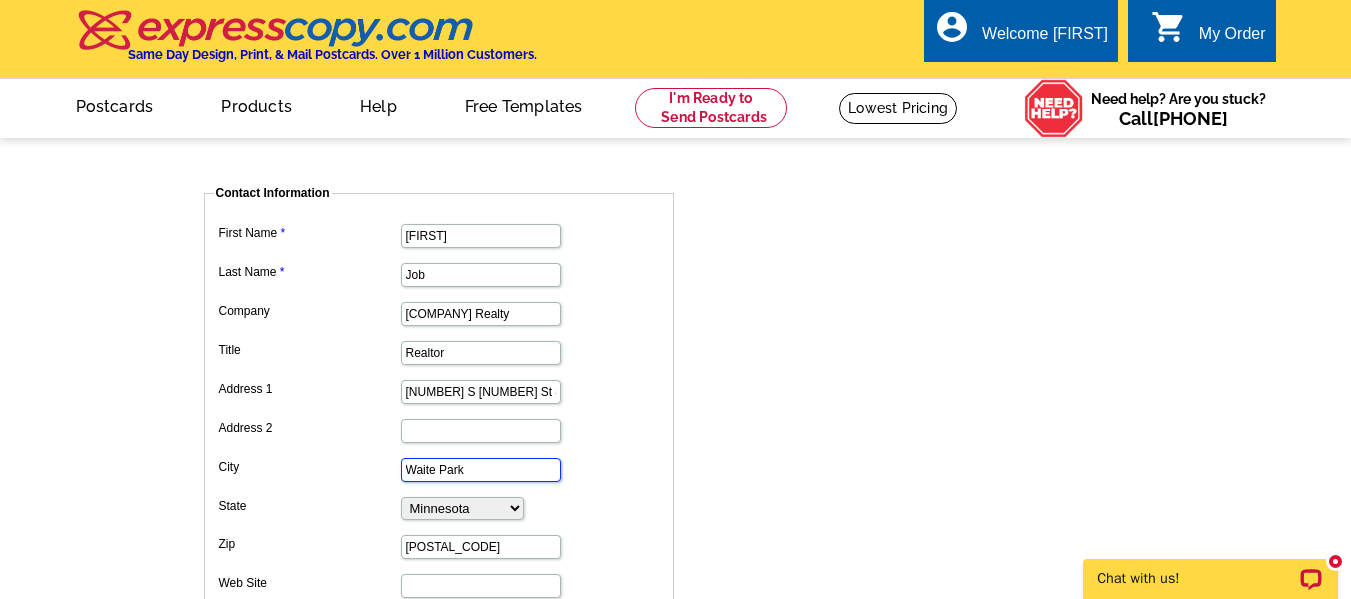 click on "Waite Park" at bounding box center (481, 470) 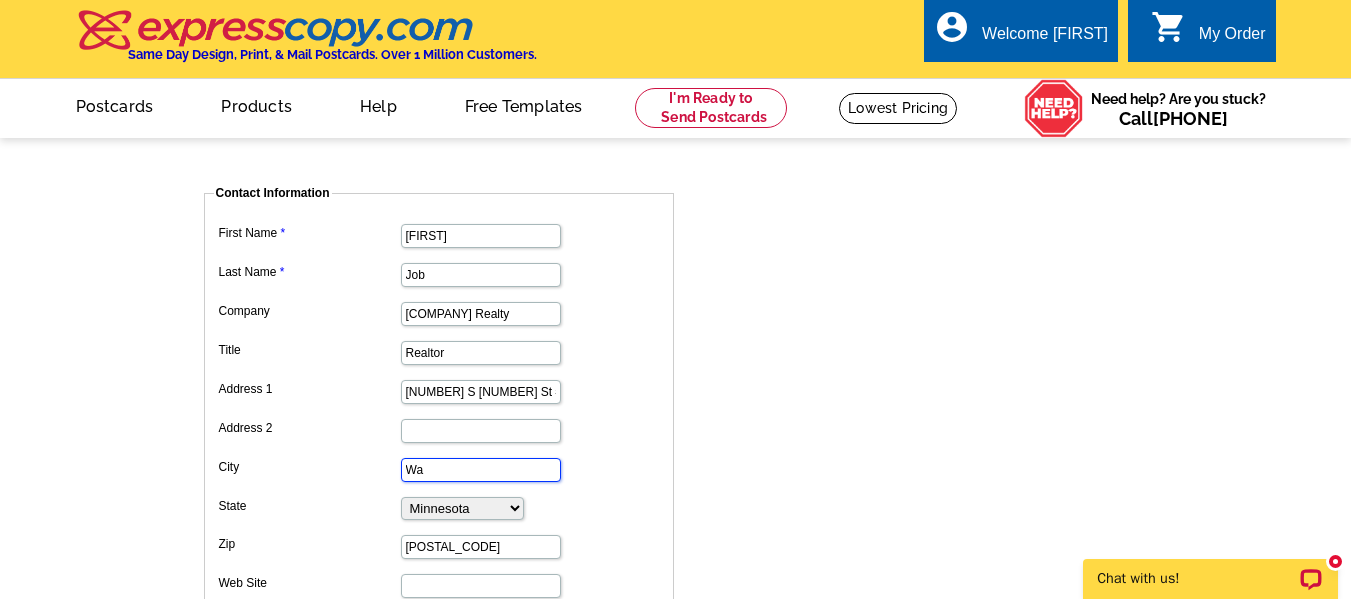 type on "W" 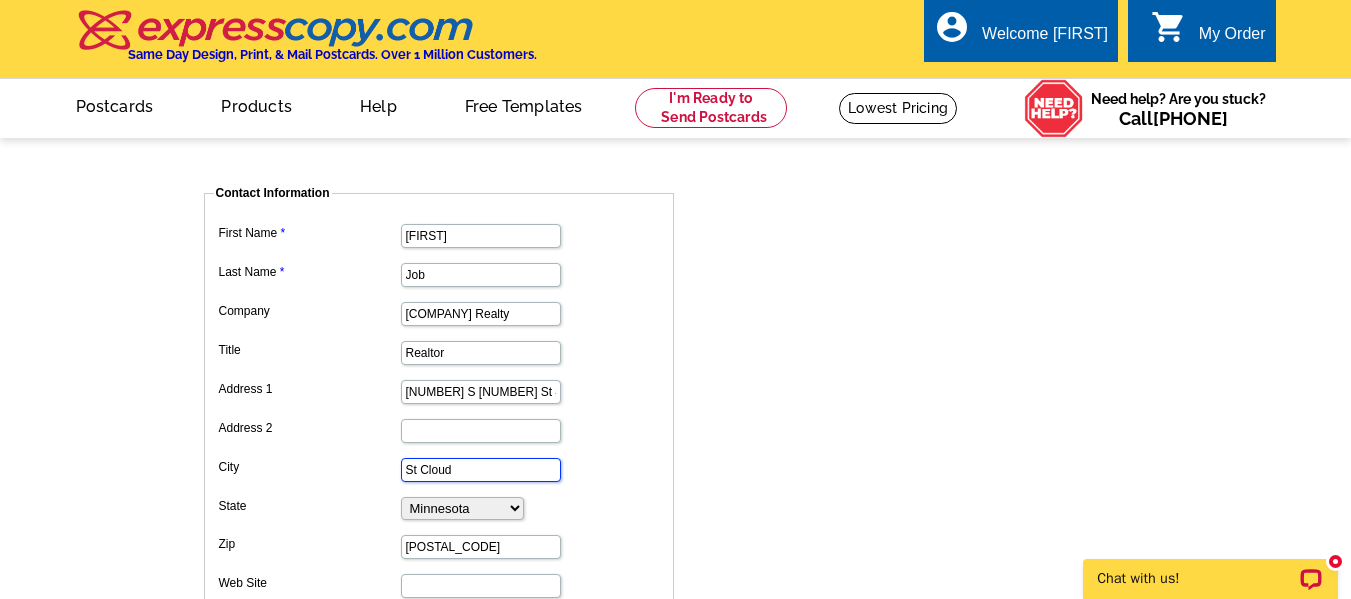 type on "St Cloud" 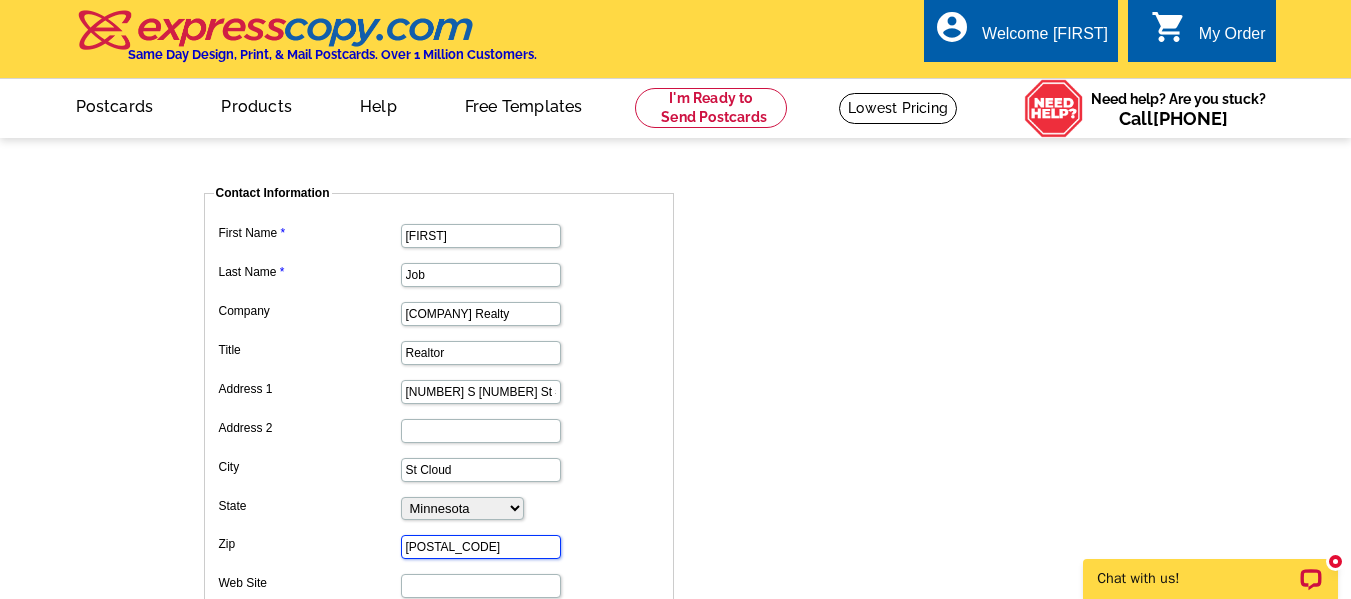 click on "[POSTAL_CODE]" at bounding box center (481, 547) 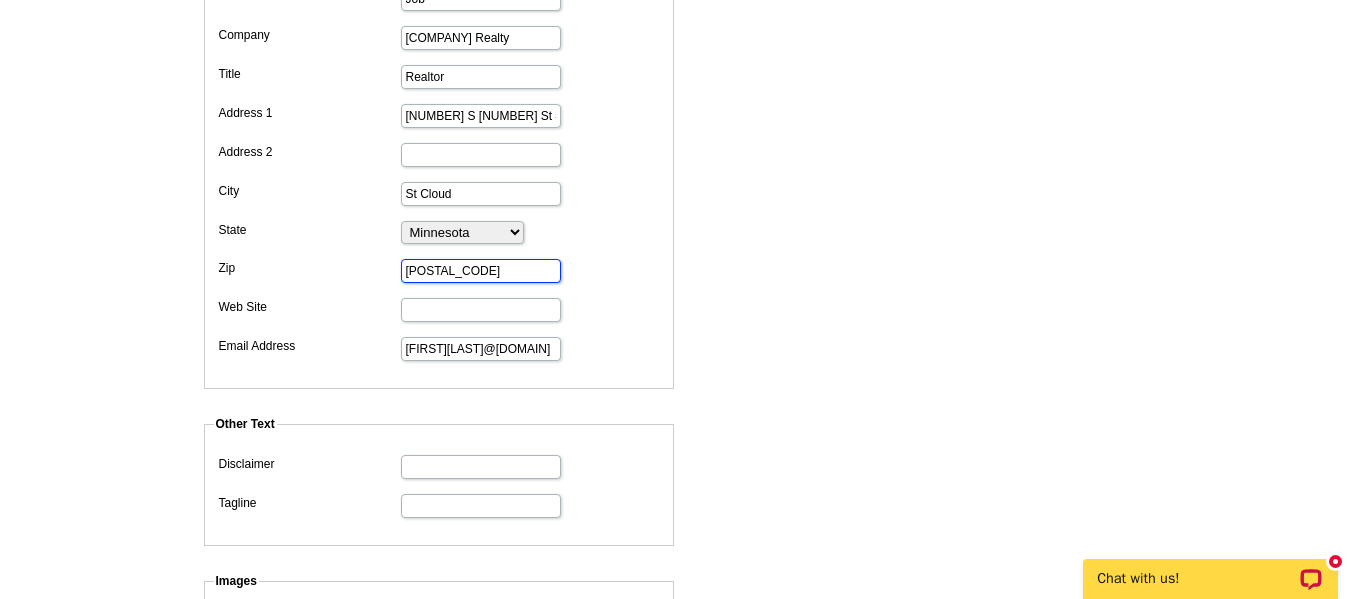 scroll, scrollTop: 280, scrollLeft: 0, axis: vertical 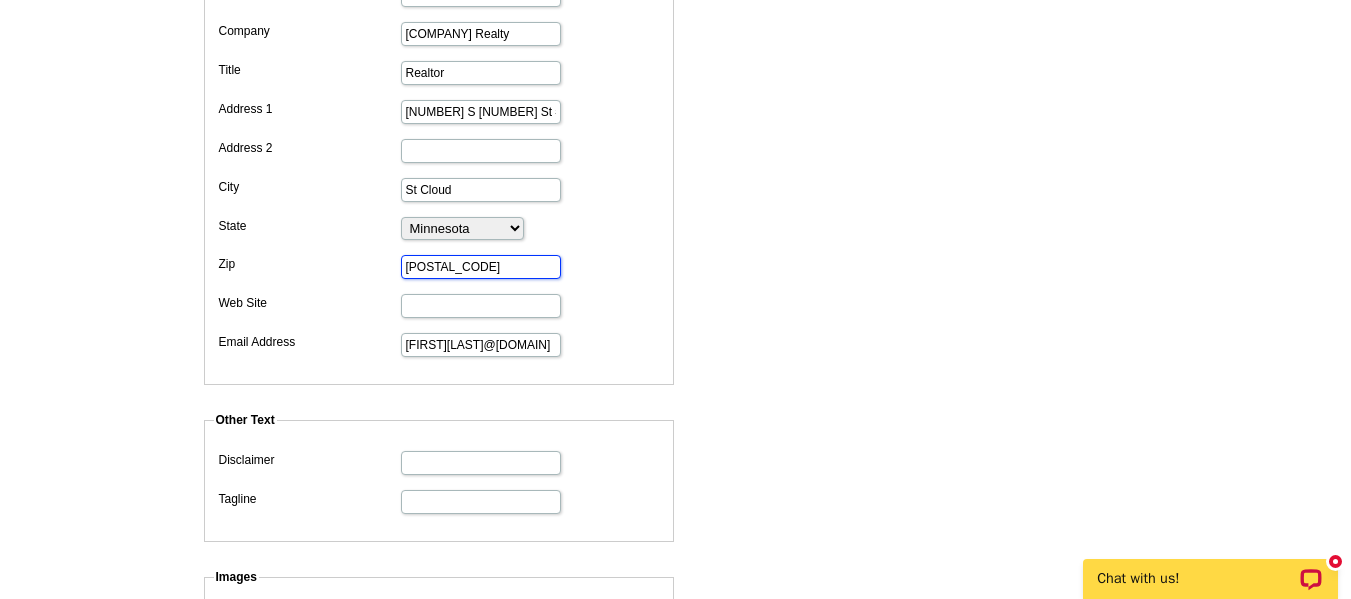 type on "[POSTAL_CODE]" 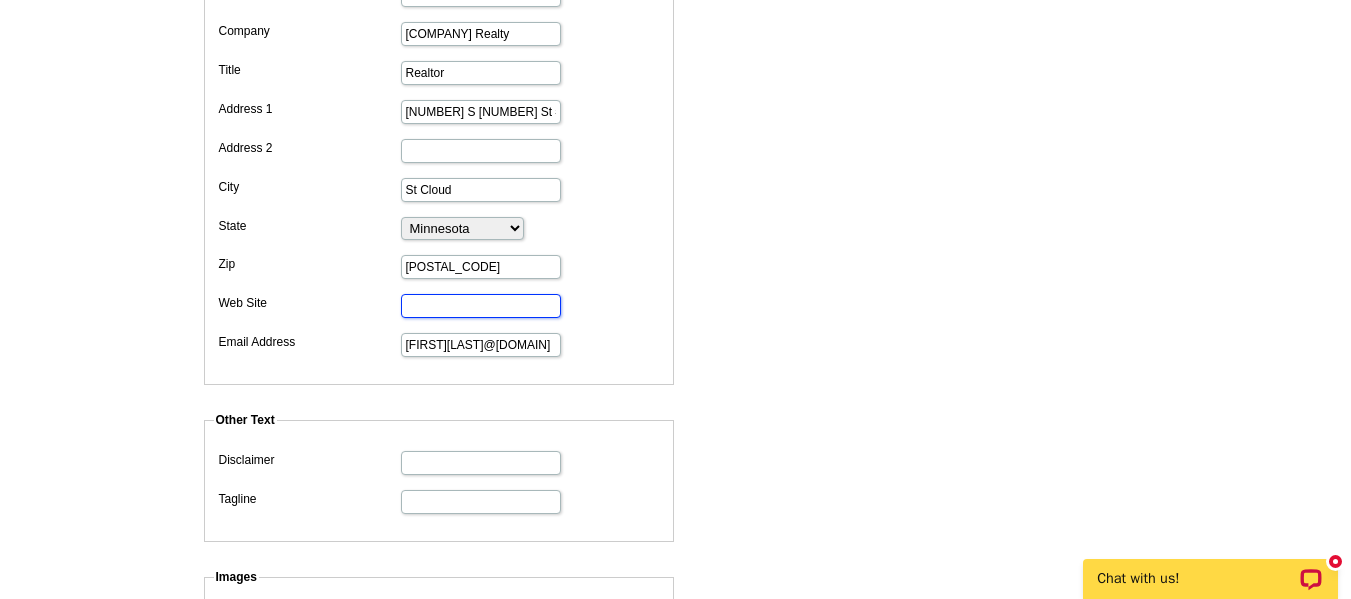 click on "Web Site" at bounding box center (481, 306) 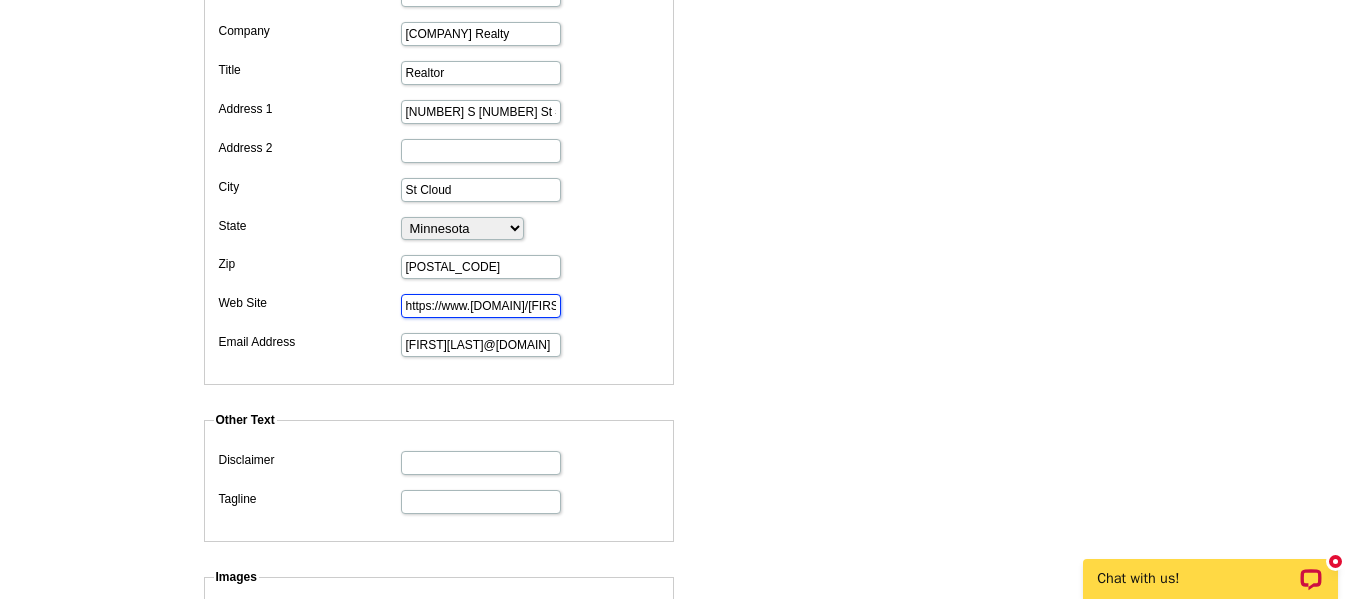 scroll, scrollTop: 0, scrollLeft: 88, axis: horizontal 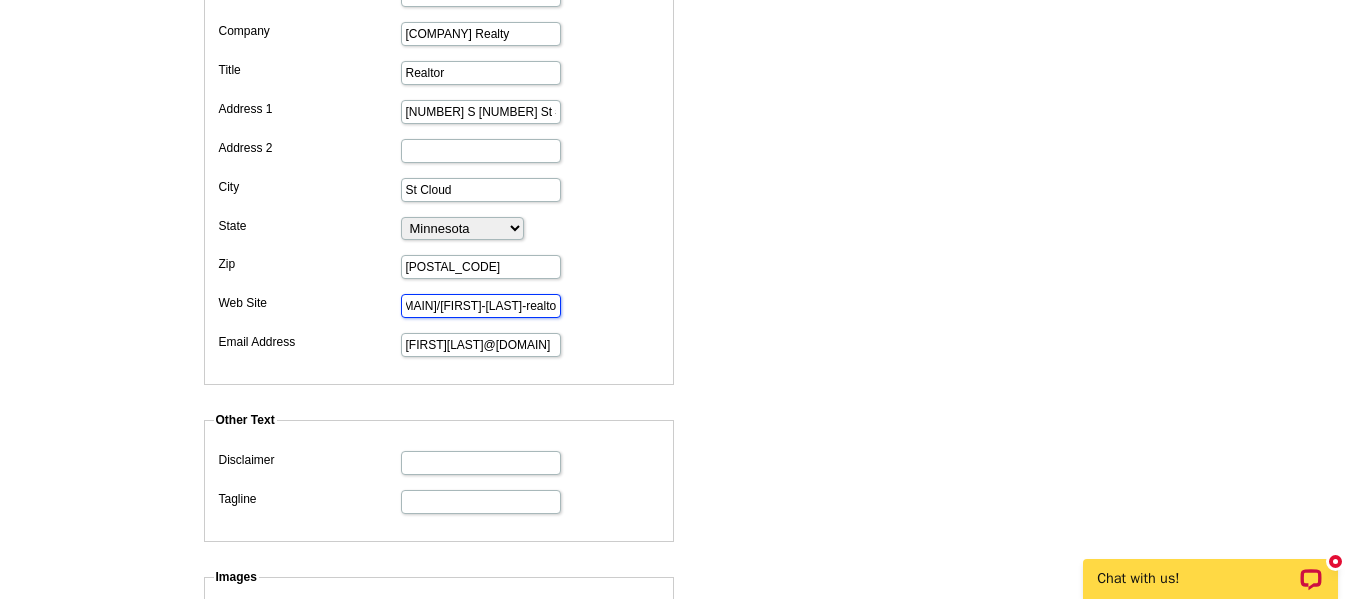 click on "https://www.[DOMAIN]/[FIRST]-[LAST]-realtor" at bounding box center [481, 306] 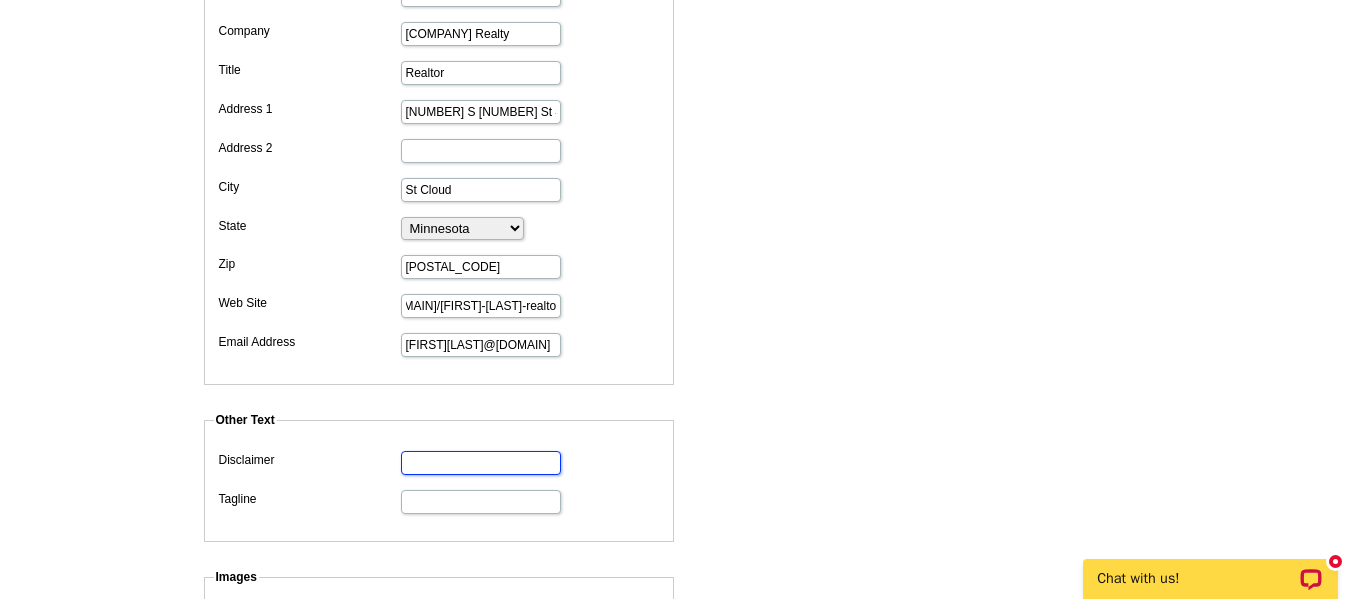 scroll, scrollTop: 0, scrollLeft: 0, axis: both 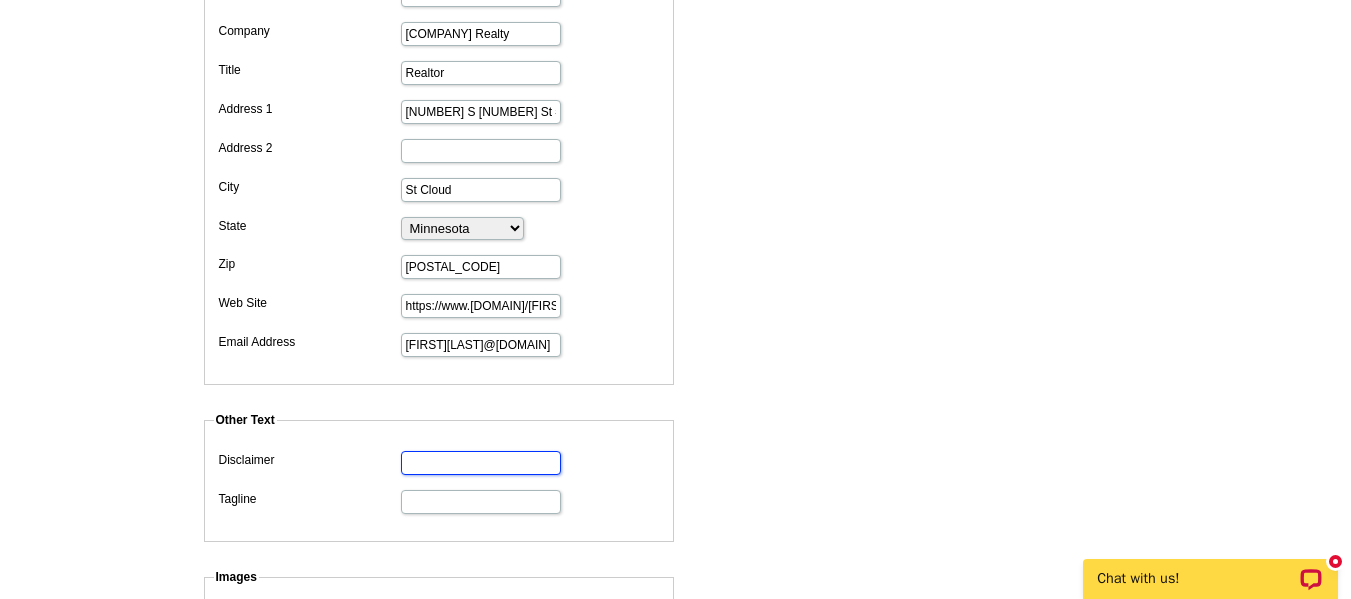 click on "Disclaimer" at bounding box center (481, 463) 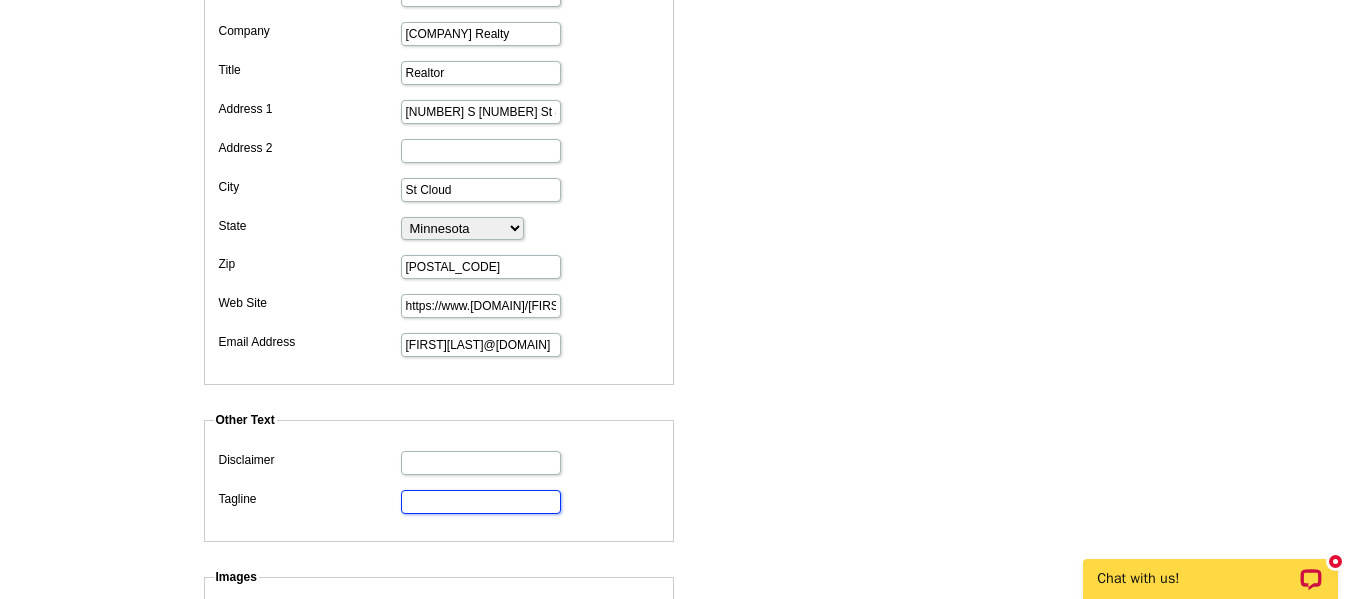 click on "Tagline" at bounding box center (481, 502) 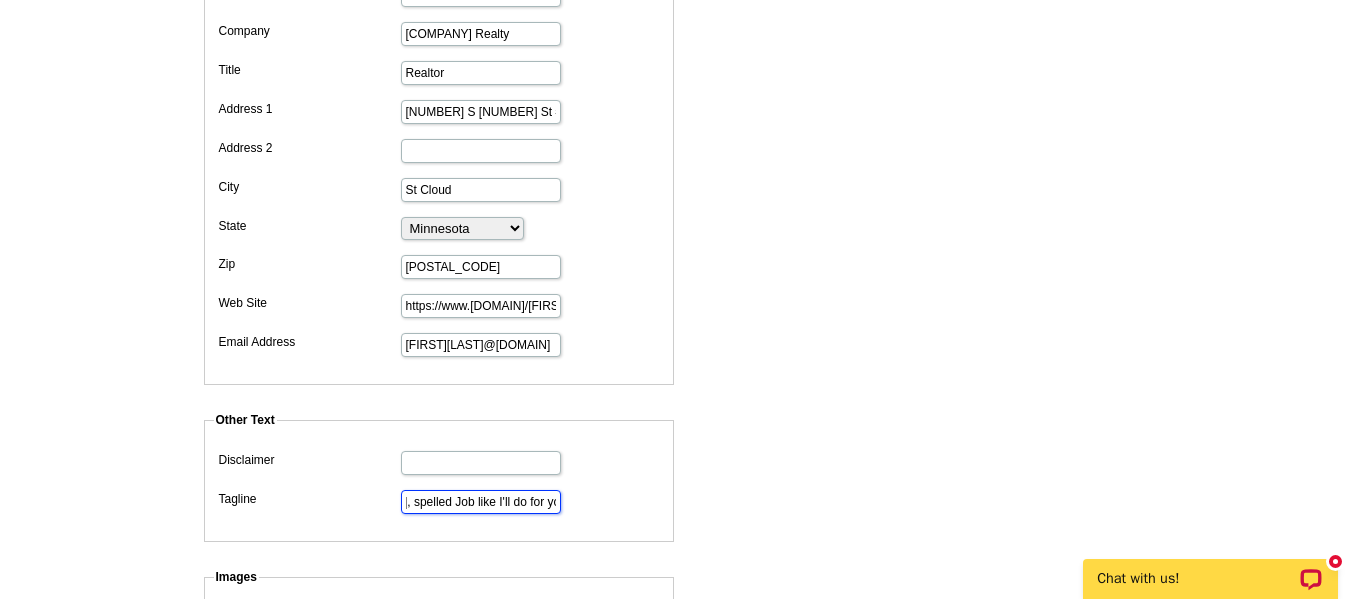 scroll, scrollTop: 0, scrollLeft: 104, axis: horizontal 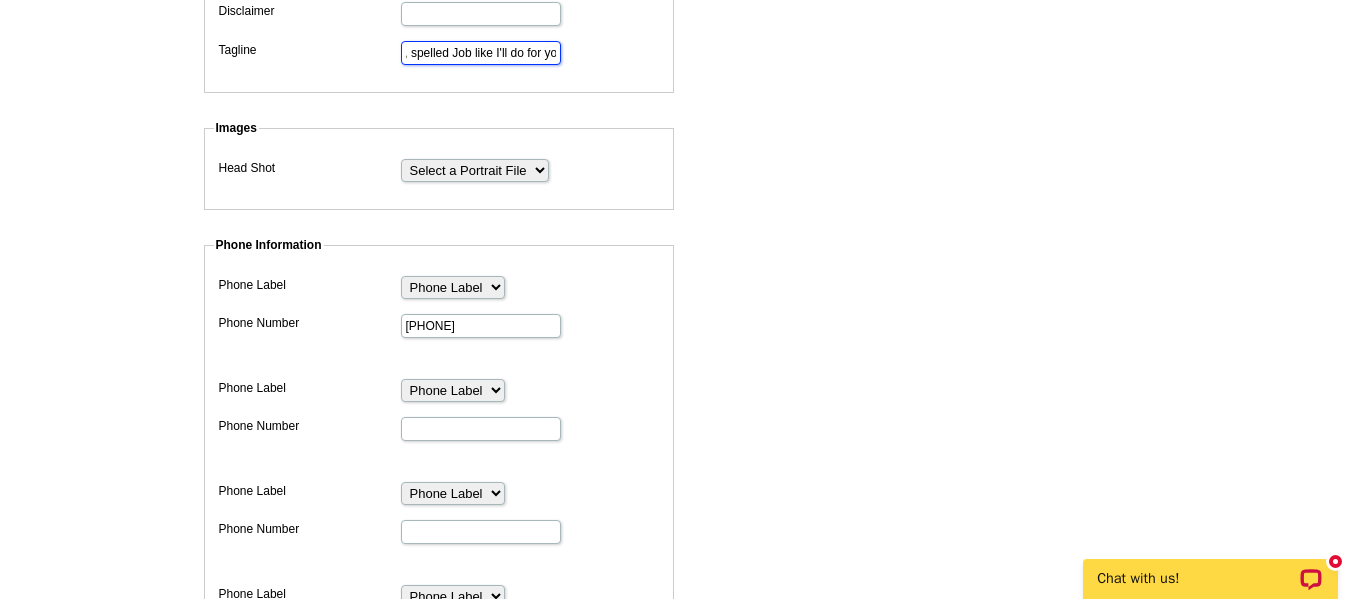 type on "Pronounce [FIRST], spelled Job like I'll do for you!" 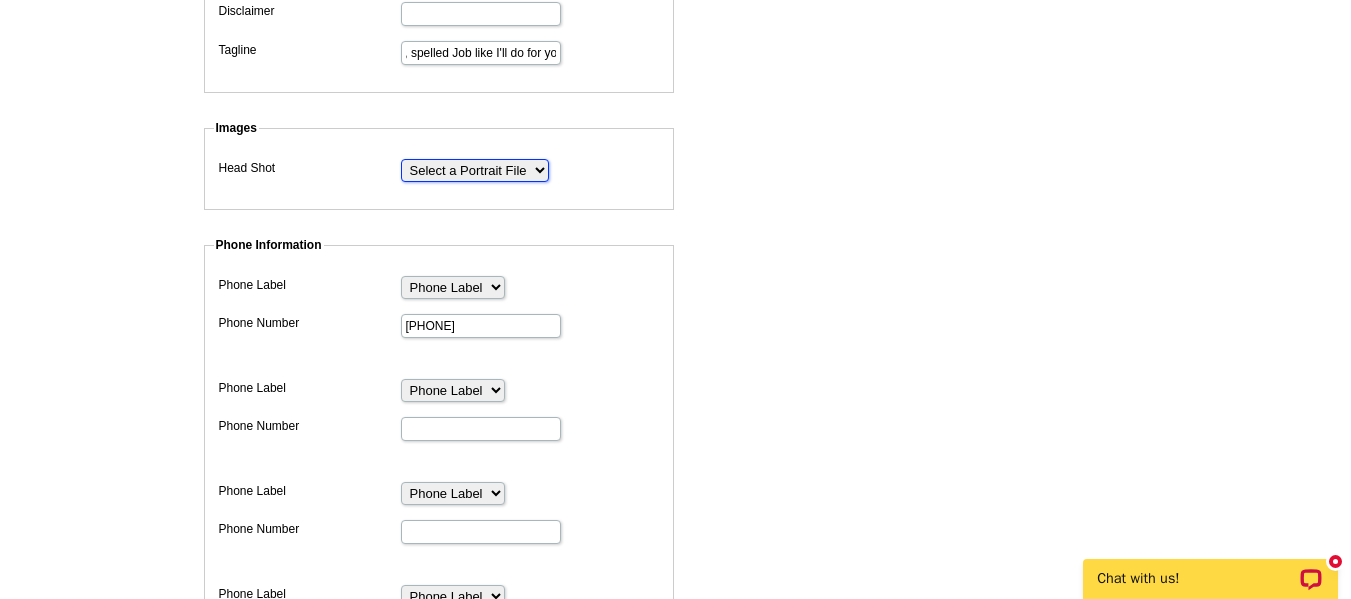 scroll, scrollTop: 0, scrollLeft: 0, axis: both 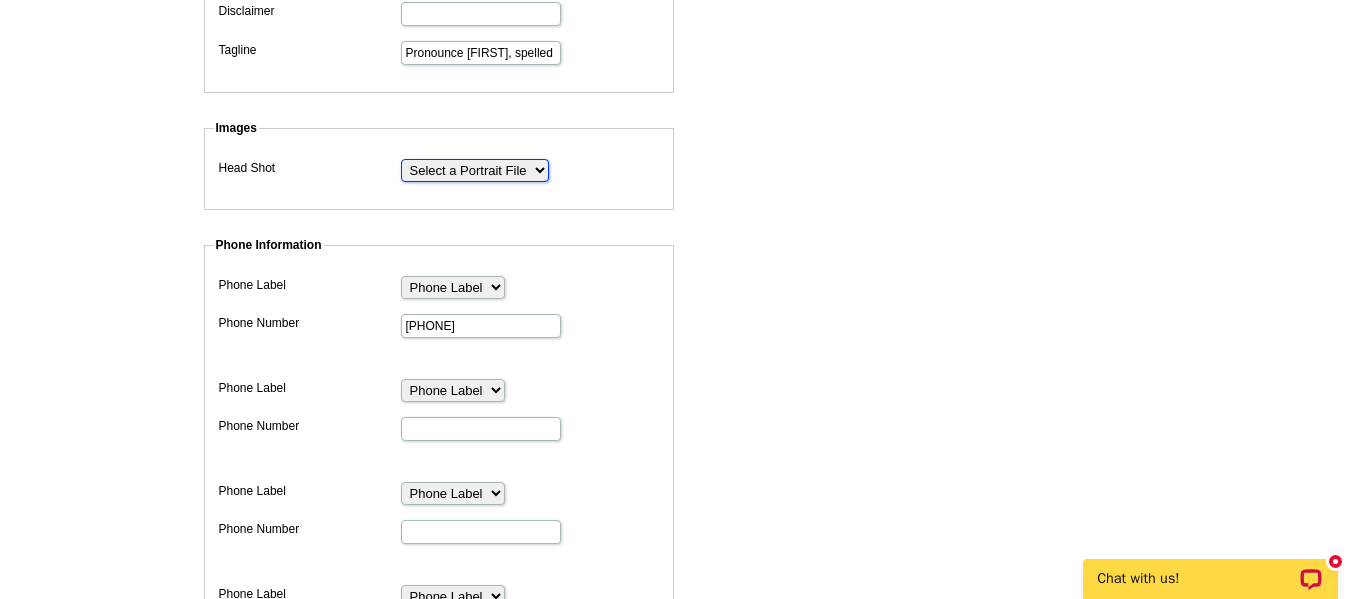 click on "Select a Portrait File" at bounding box center (475, 170) 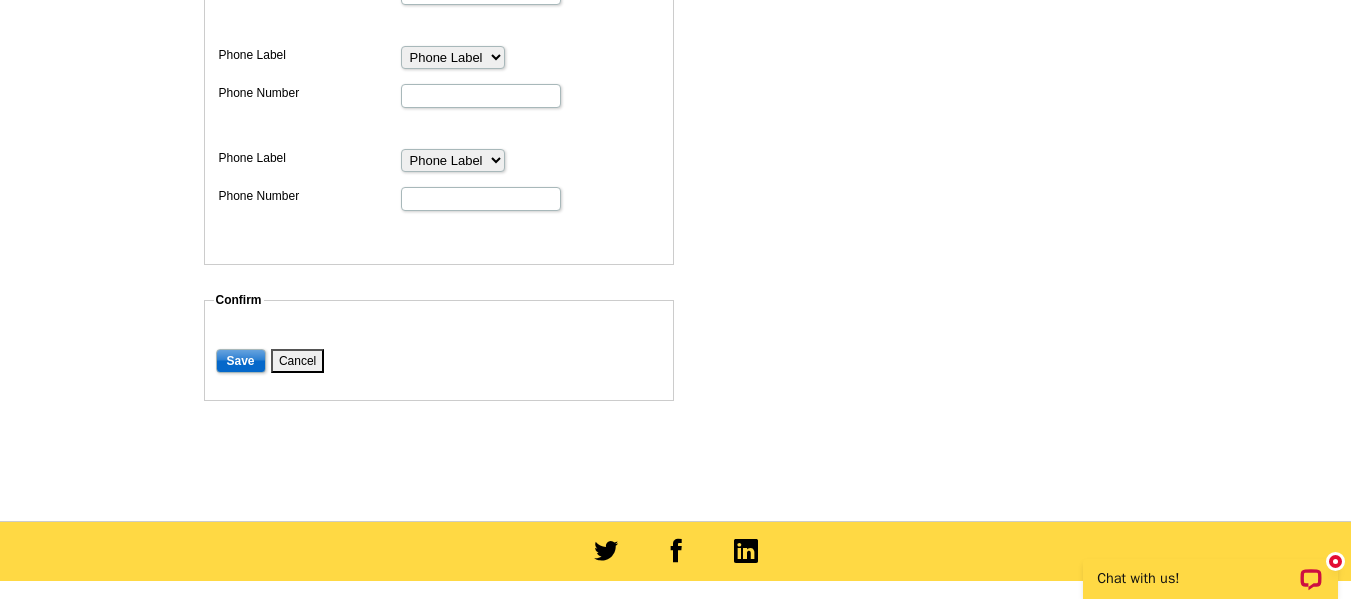 scroll, scrollTop: 1280, scrollLeft: 0, axis: vertical 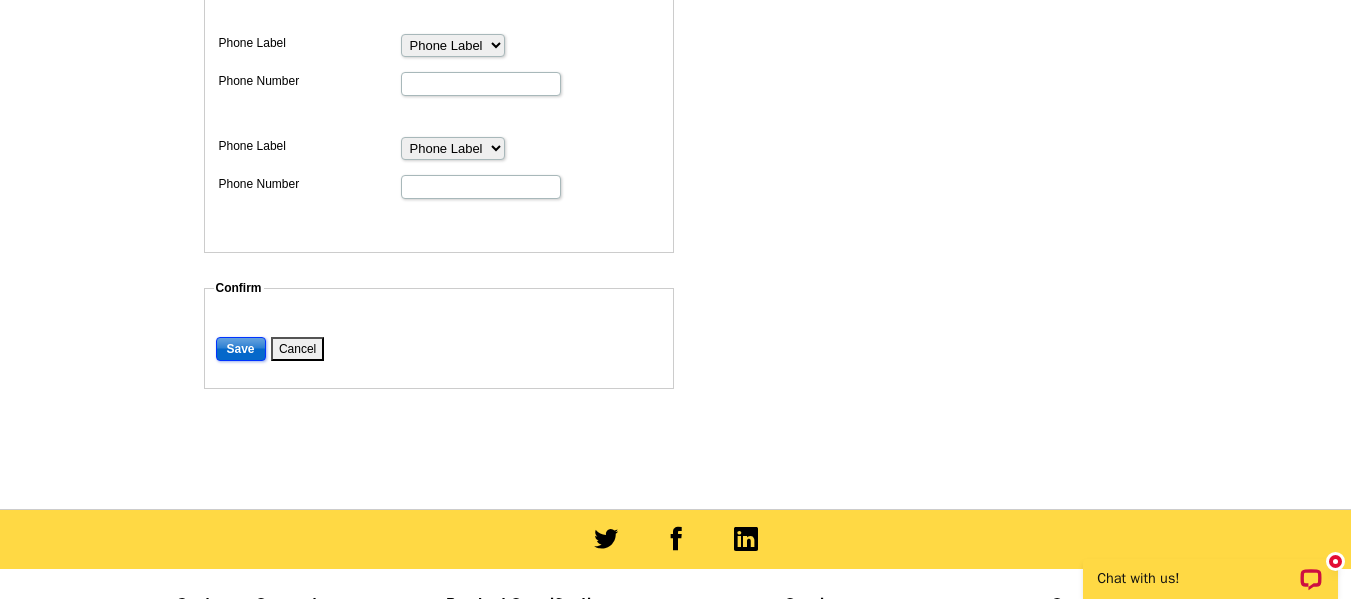 click on "Save" at bounding box center [241, 349] 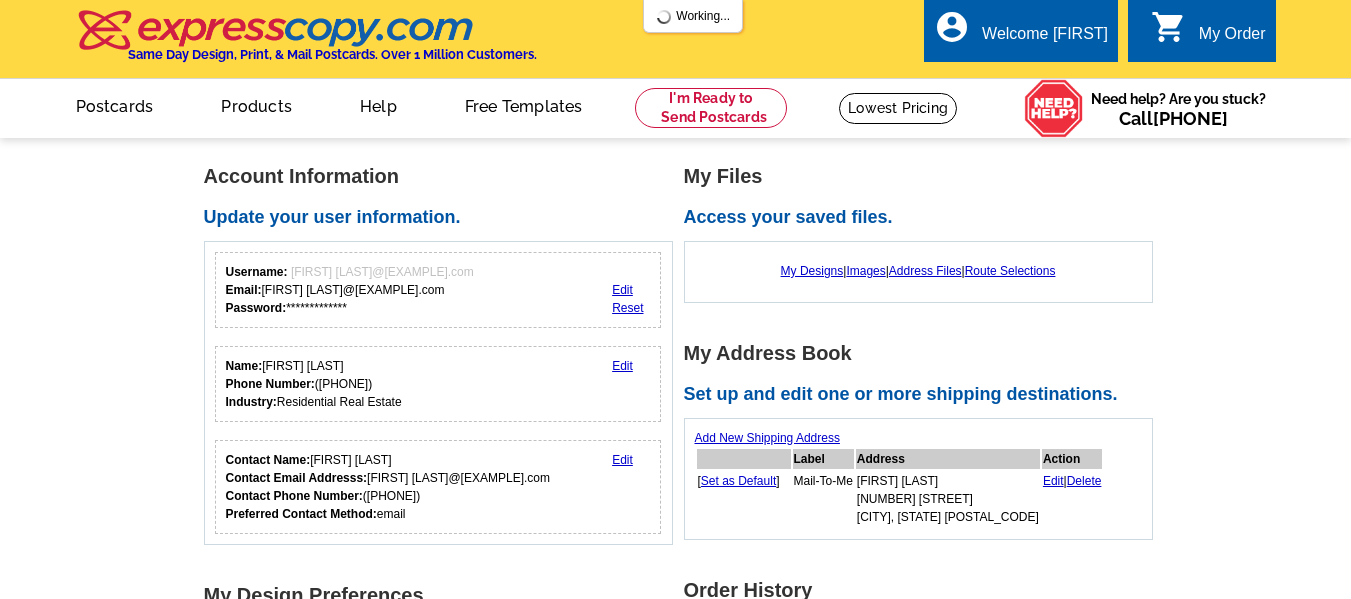 scroll, scrollTop: 0, scrollLeft: 0, axis: both 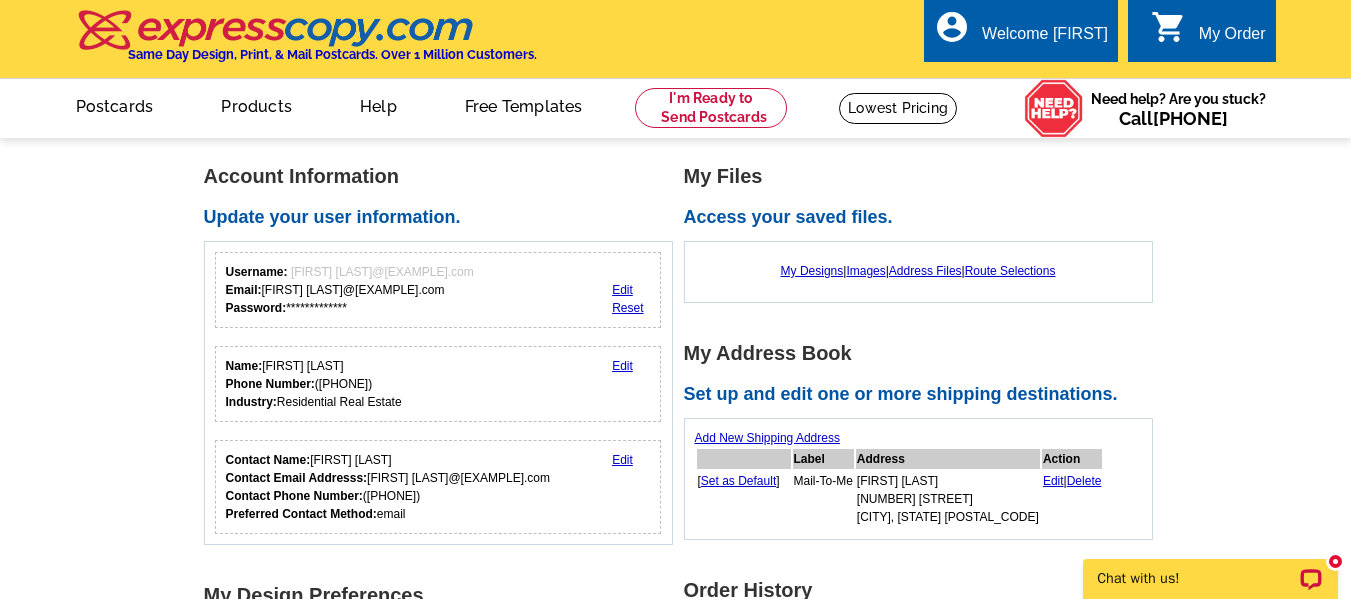 click on "Add New Shipping Address" at bounding box center (767, 438) 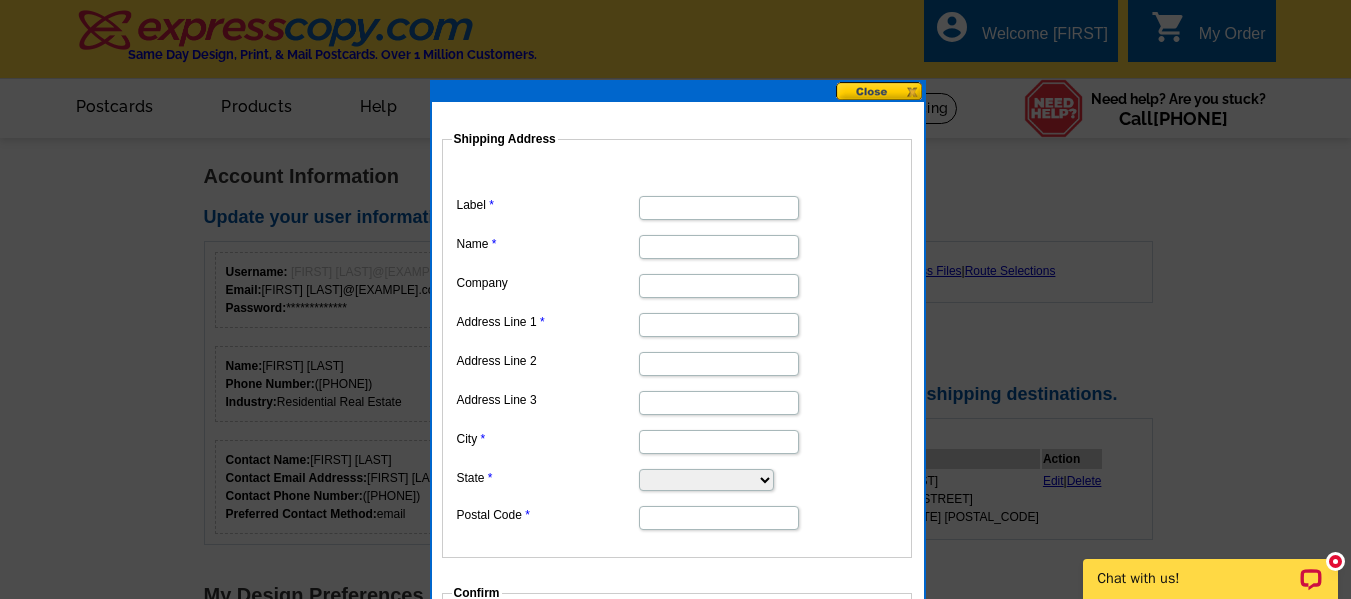 click on "Label" at bounding box center [719, 208] 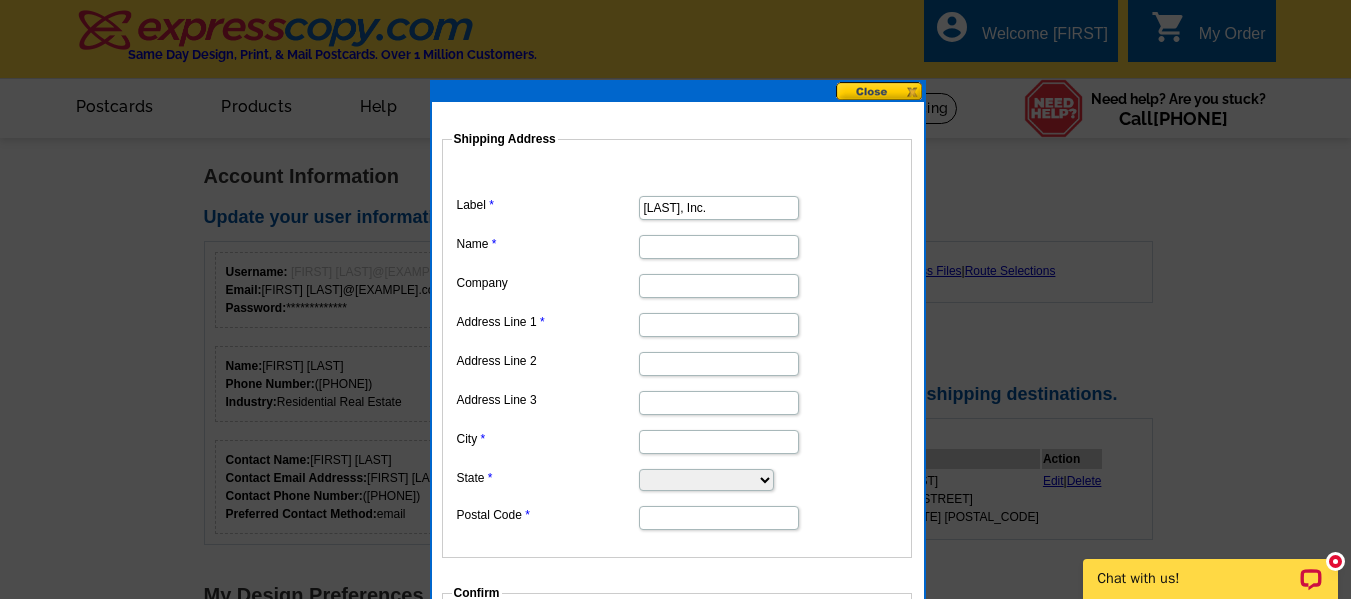 type on "Edina Realty" 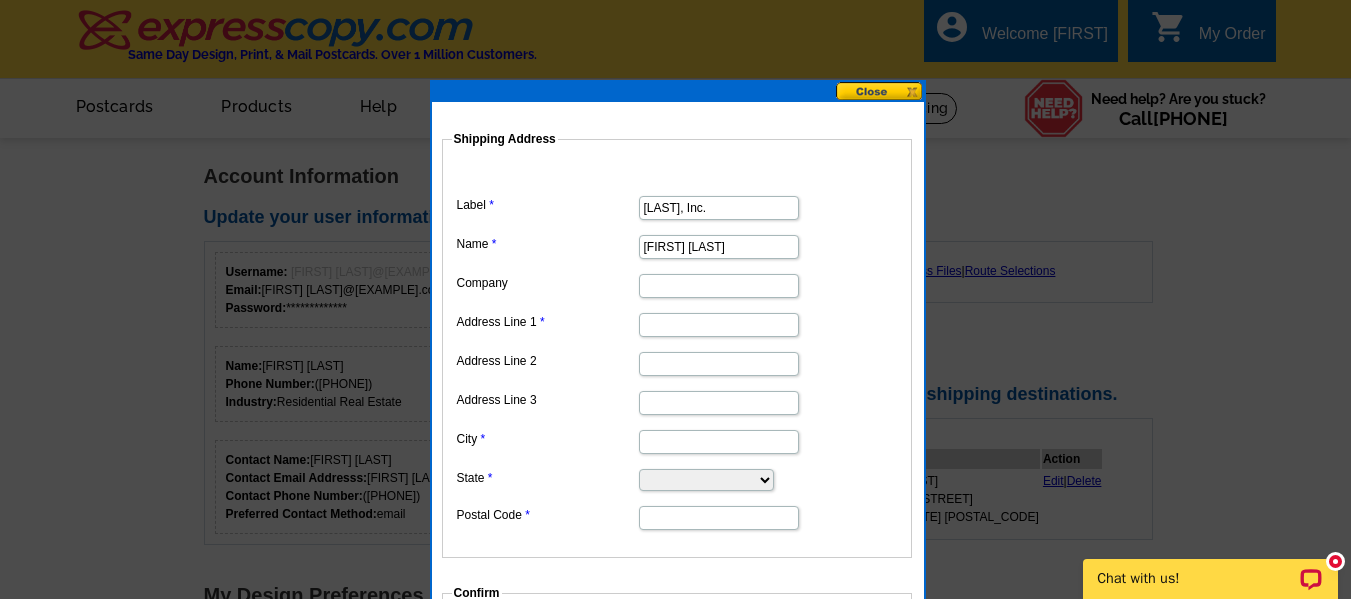 type on "Nora Job" 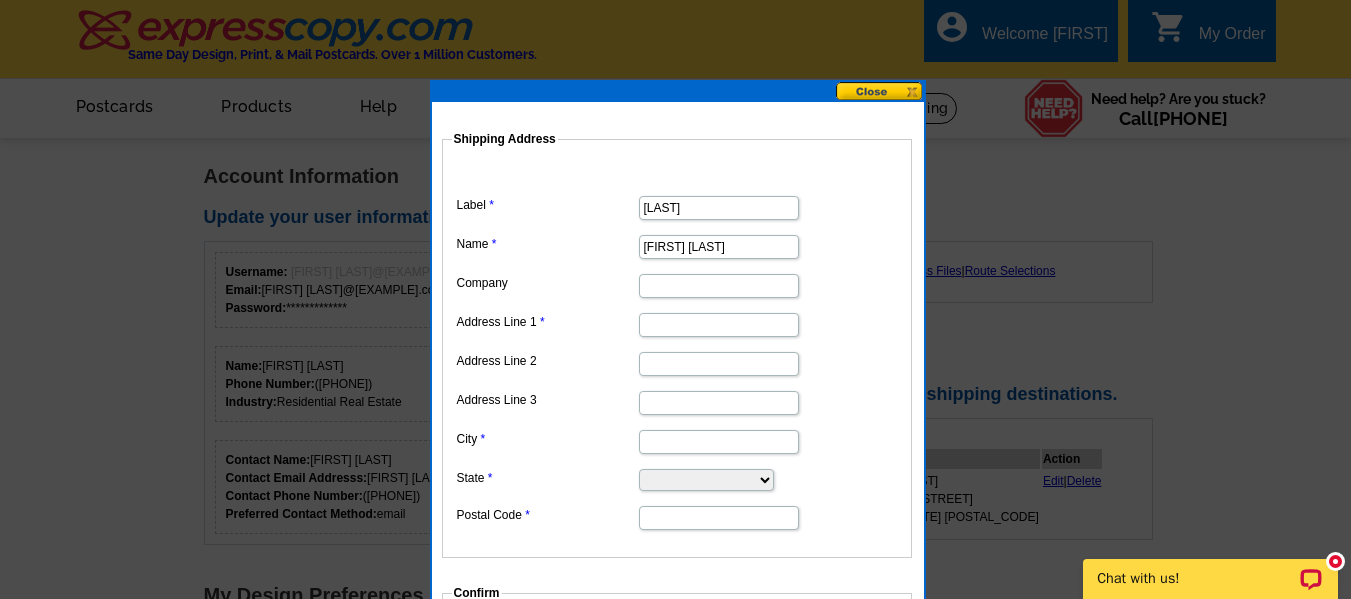 type on "E" 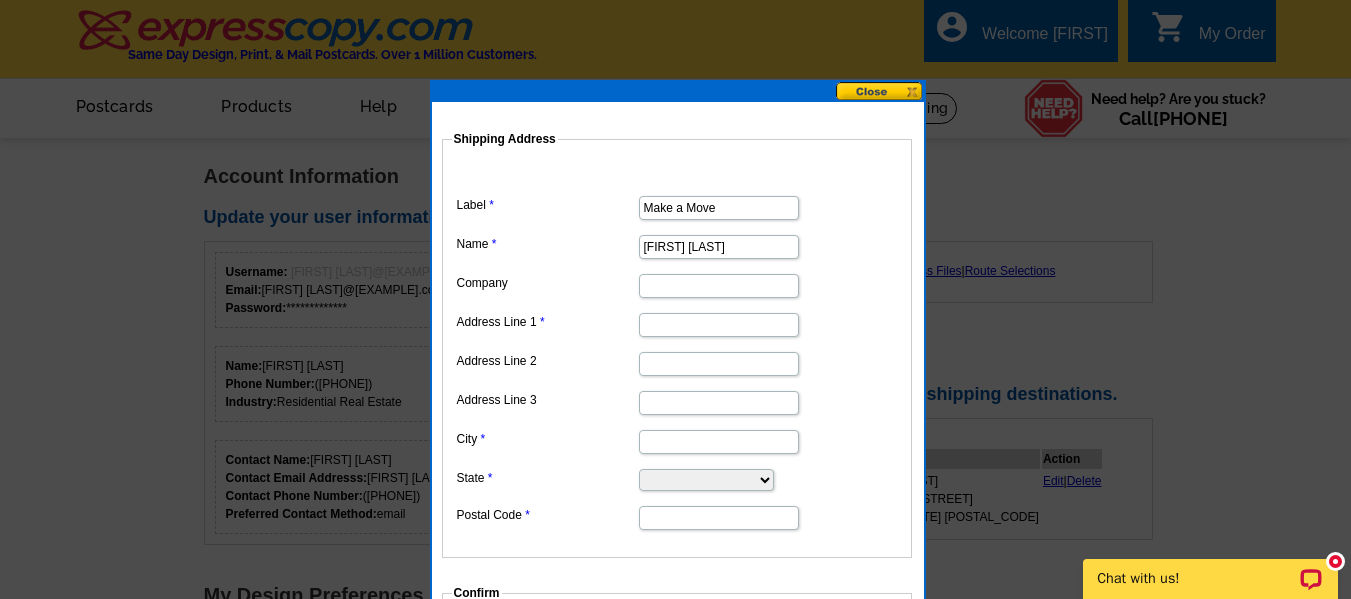 type on "Make a Move" 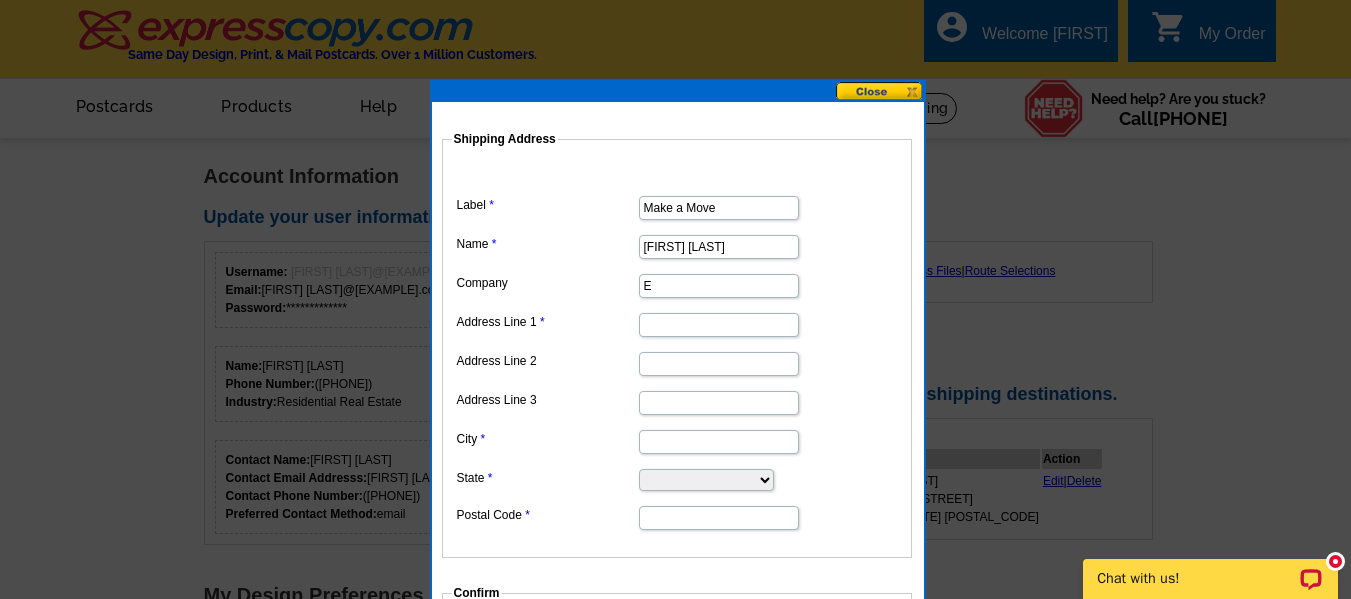 type on "Edina Realty, Inc." 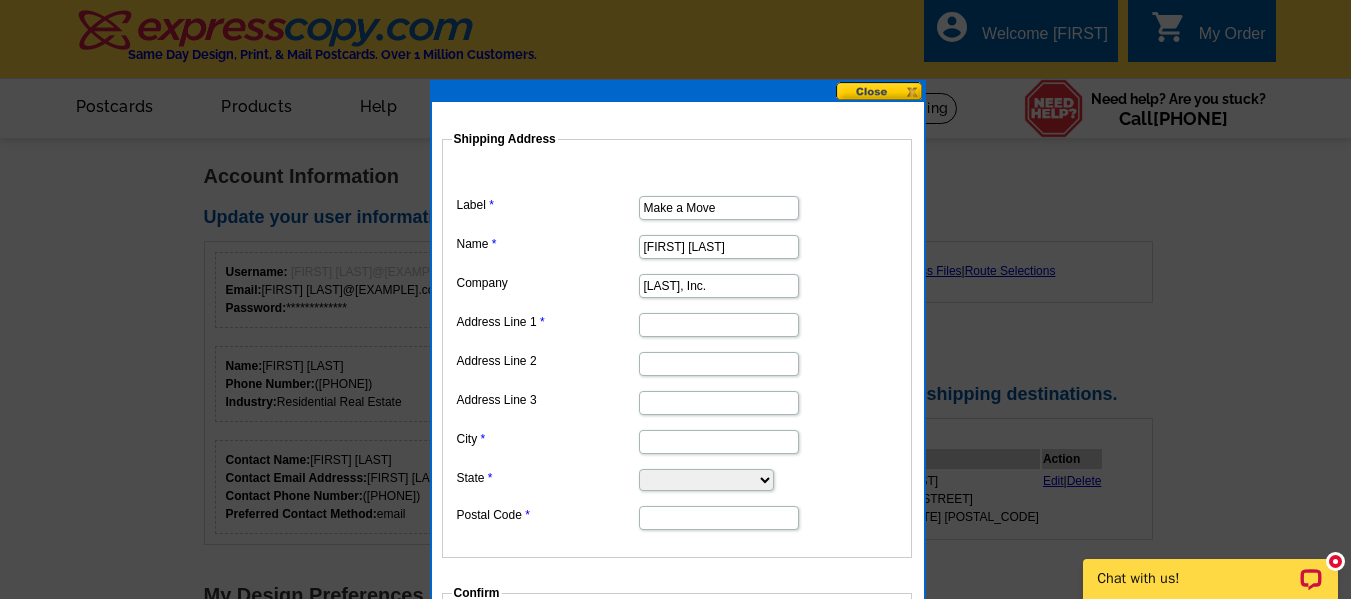 type on "[NUMBER] [STREET] #[NUMBER]" 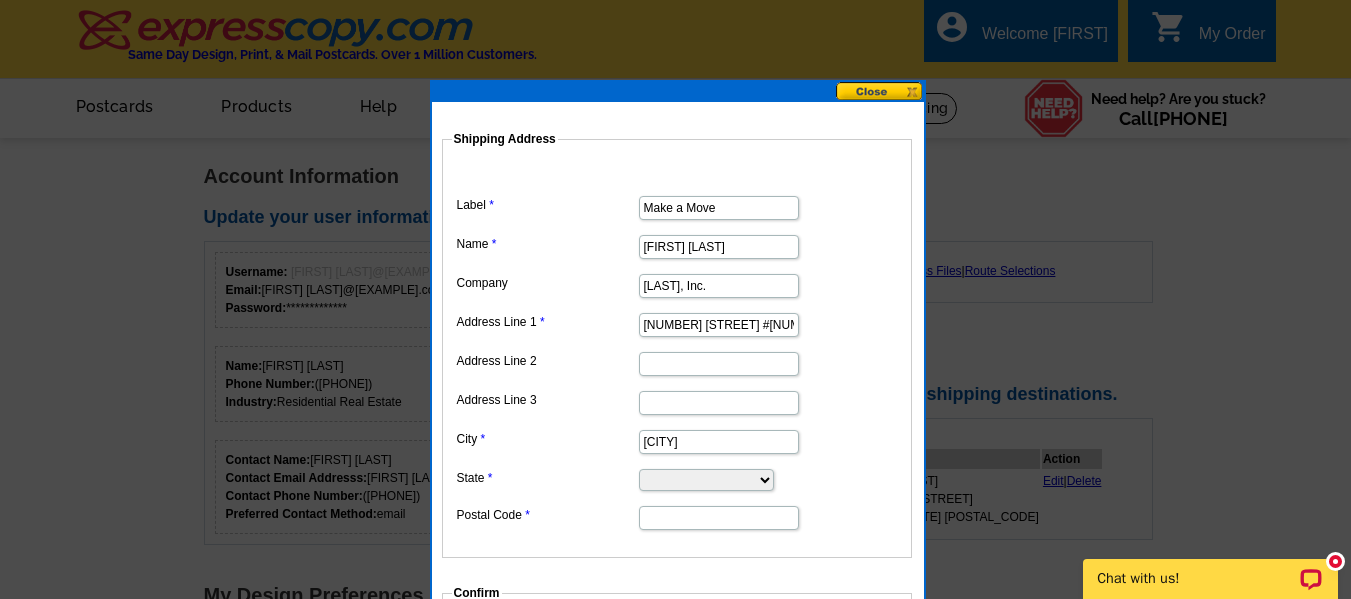 select on "MN" 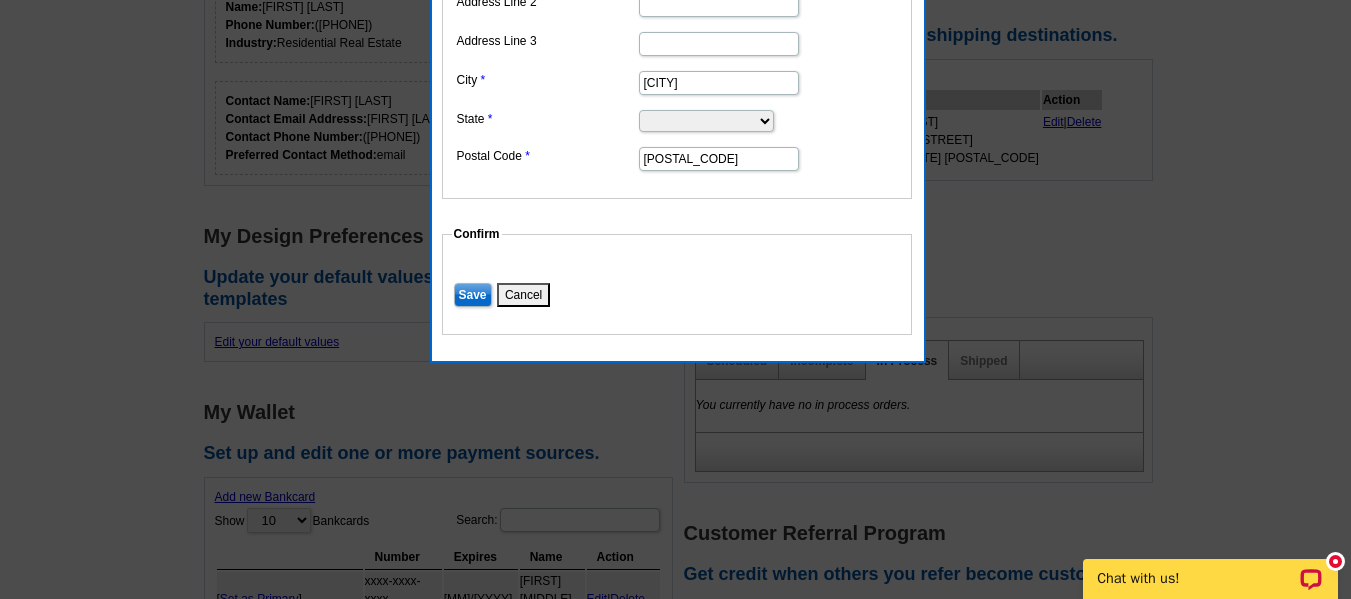 scroll, scrollTop: 363, scrollLeft: 0, axis: vertical 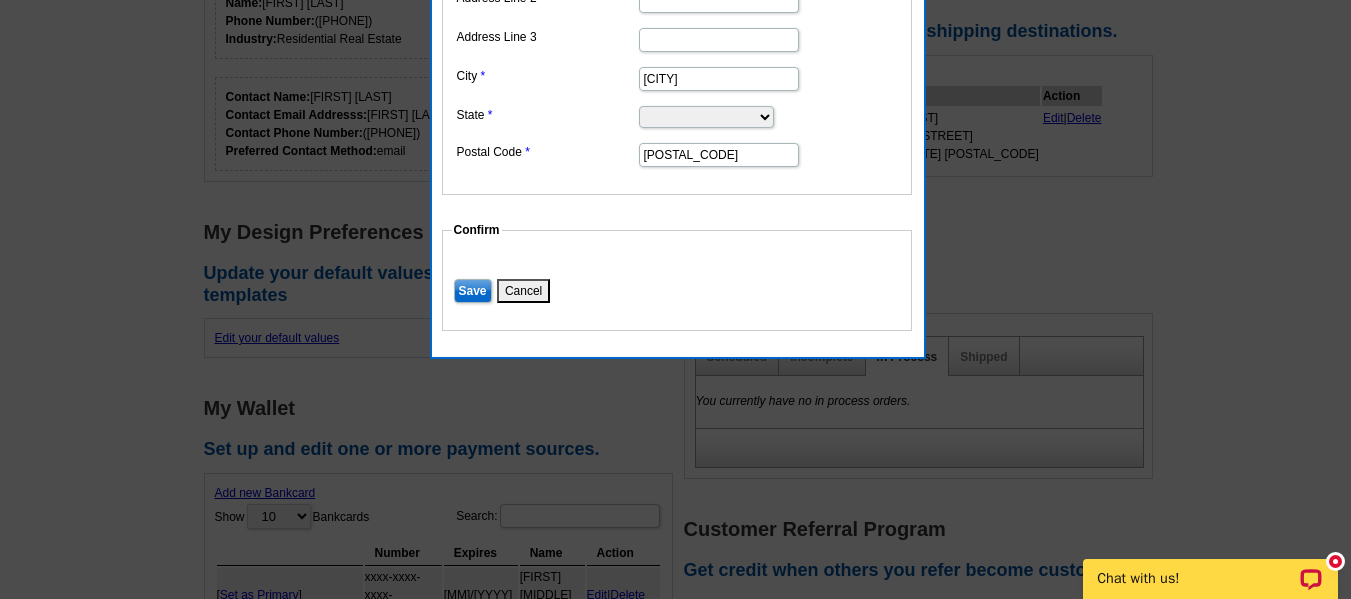 click on "Save" at bounding box center (473, 291) 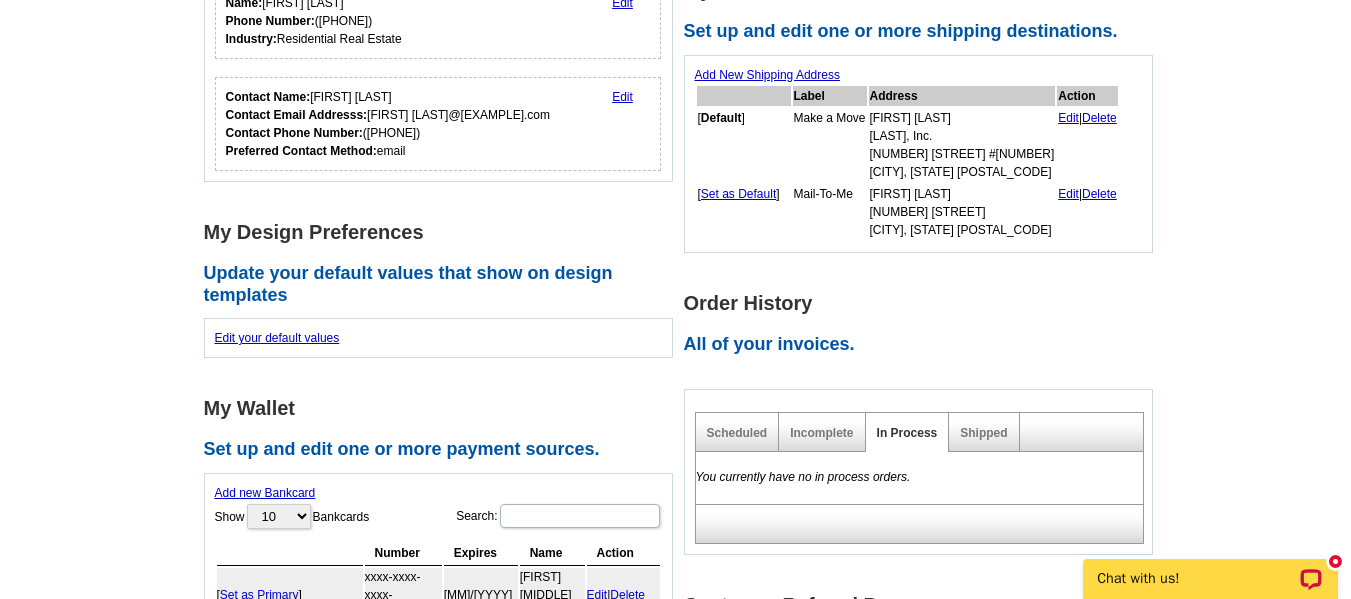click on "Delete" at bounding box center (1099, 194) 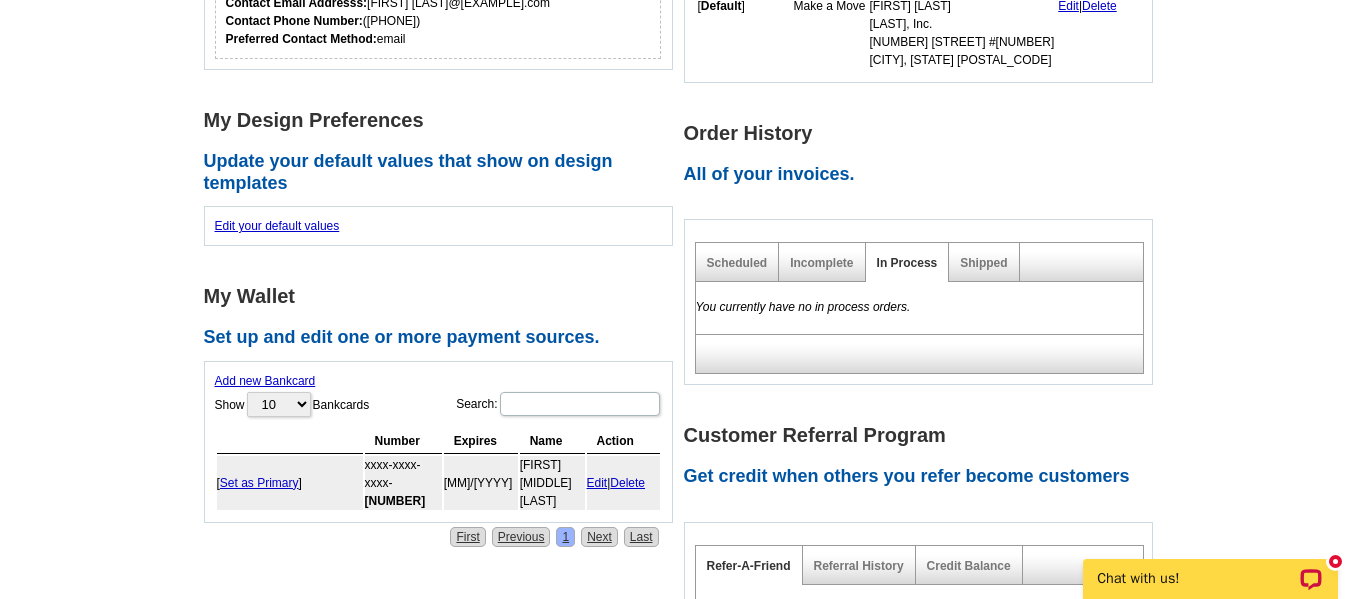 scroll, scrollTop: 481, scrollLeft: 0, axis: vertical 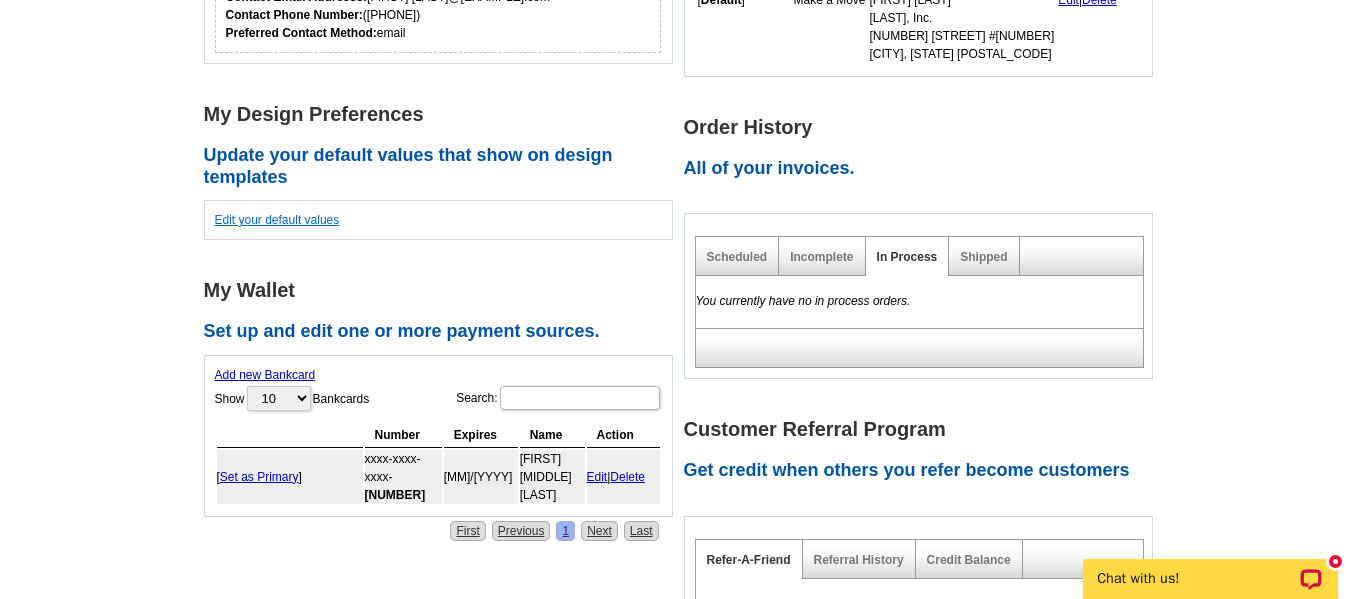 click on "Edit your default values" at bounding box center [277, 220] 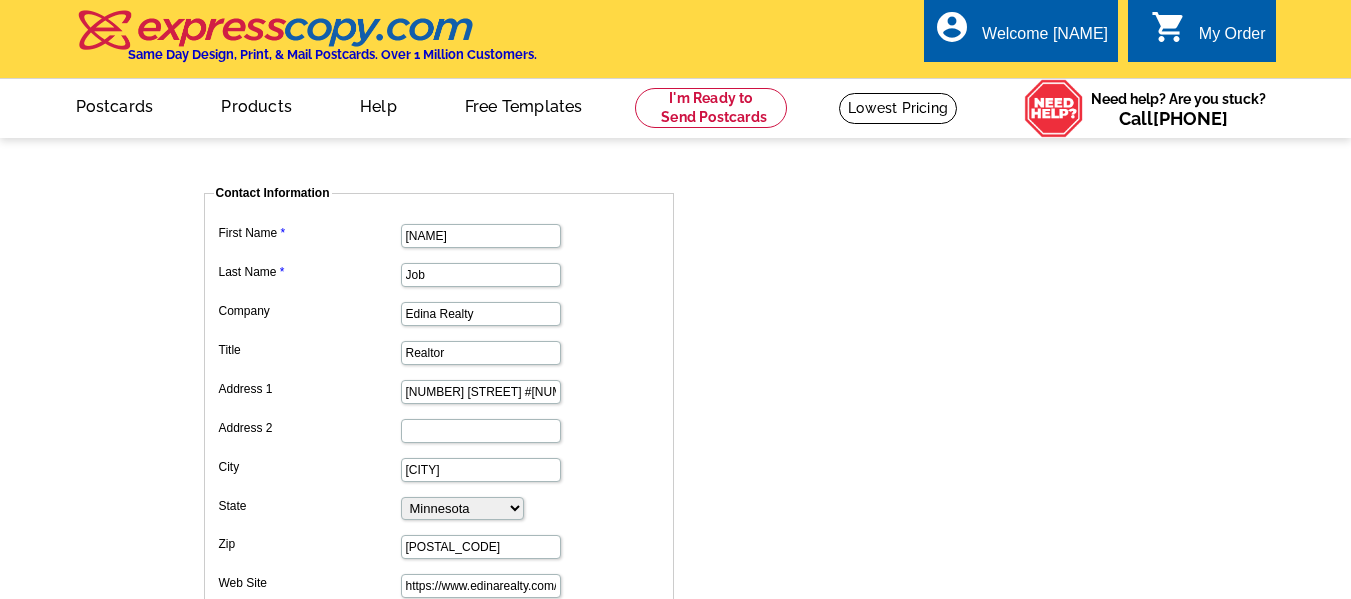 scroll, scrollTop: 0, scrollLeft: 0, axis: both 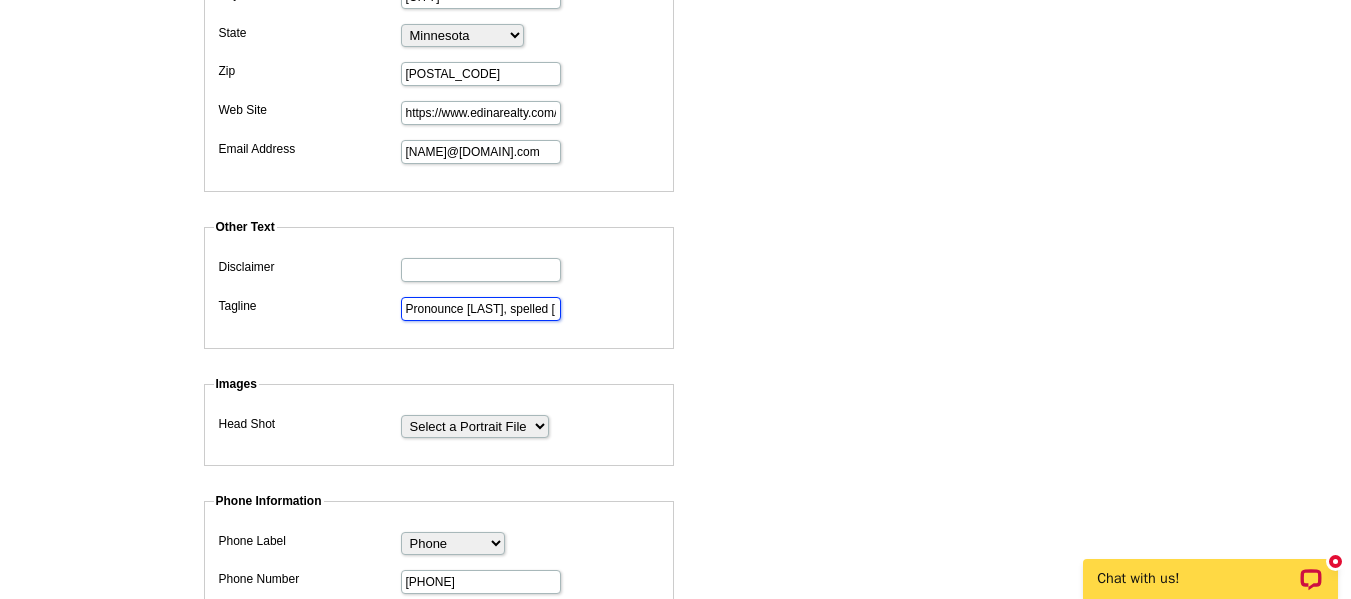 click on "Pronounce [LAST], spelled [LAST] like I'll do for you!" at bounding box center (481, 309) 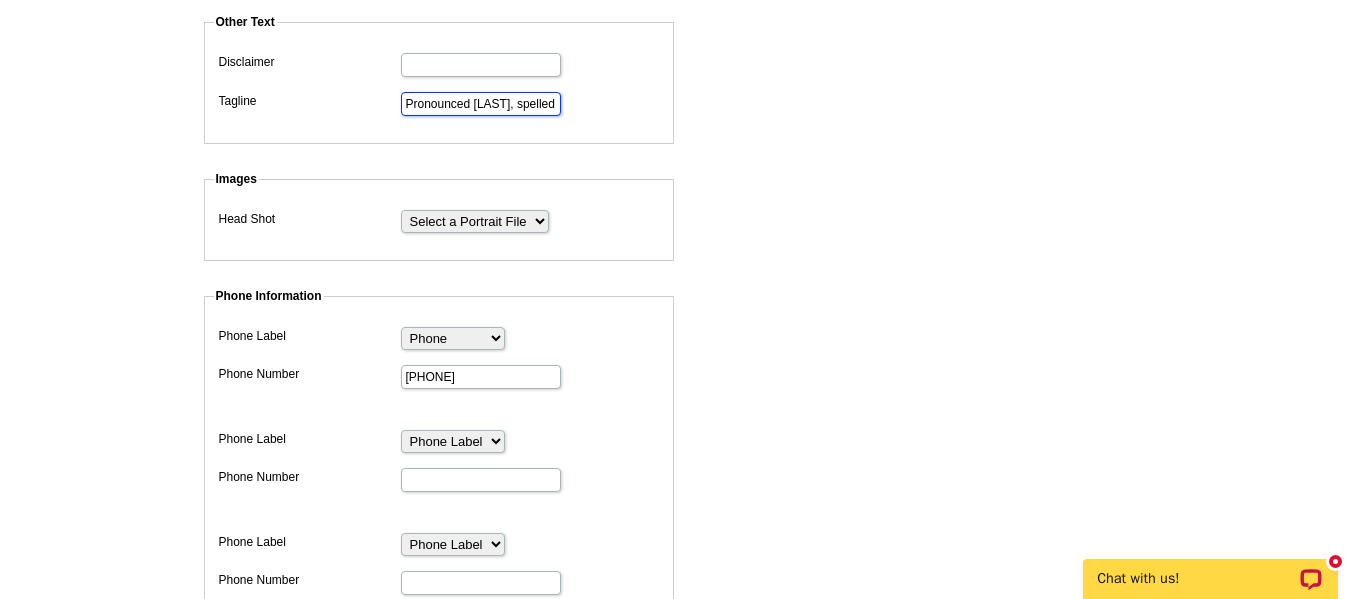 scroll, scrollTop: 693, scrollLeft: 0, axis: vertical 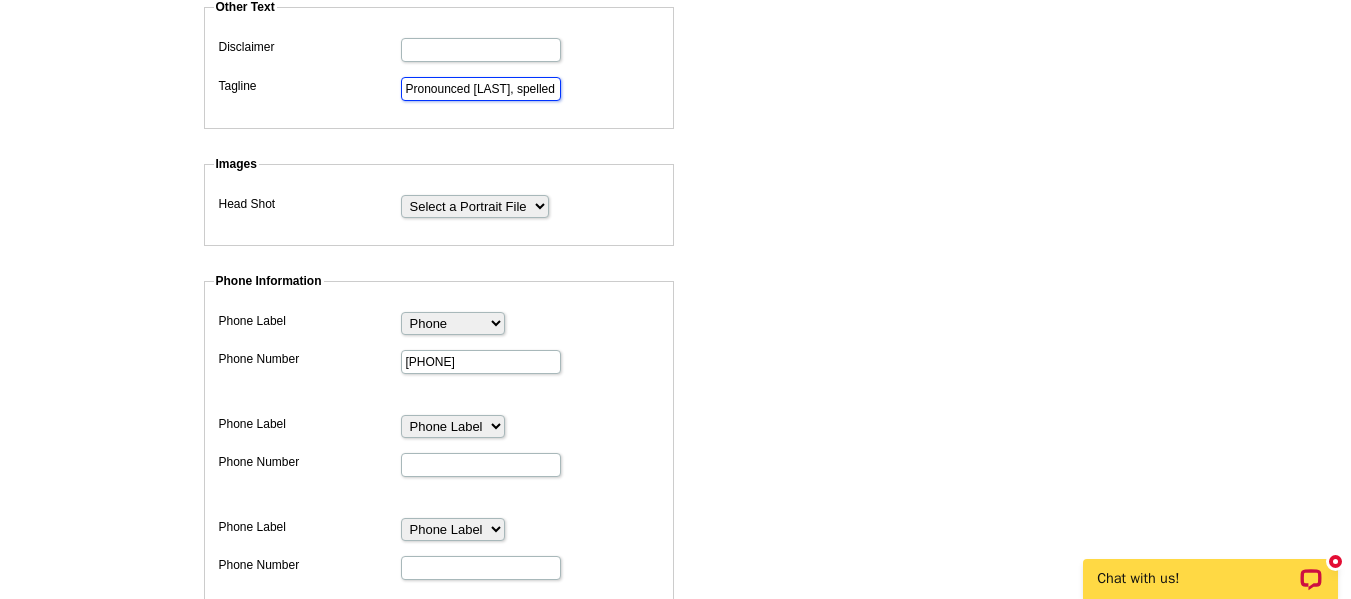 type on "Pronounced [LAST], spelled [LAST] like I'll do for you!" 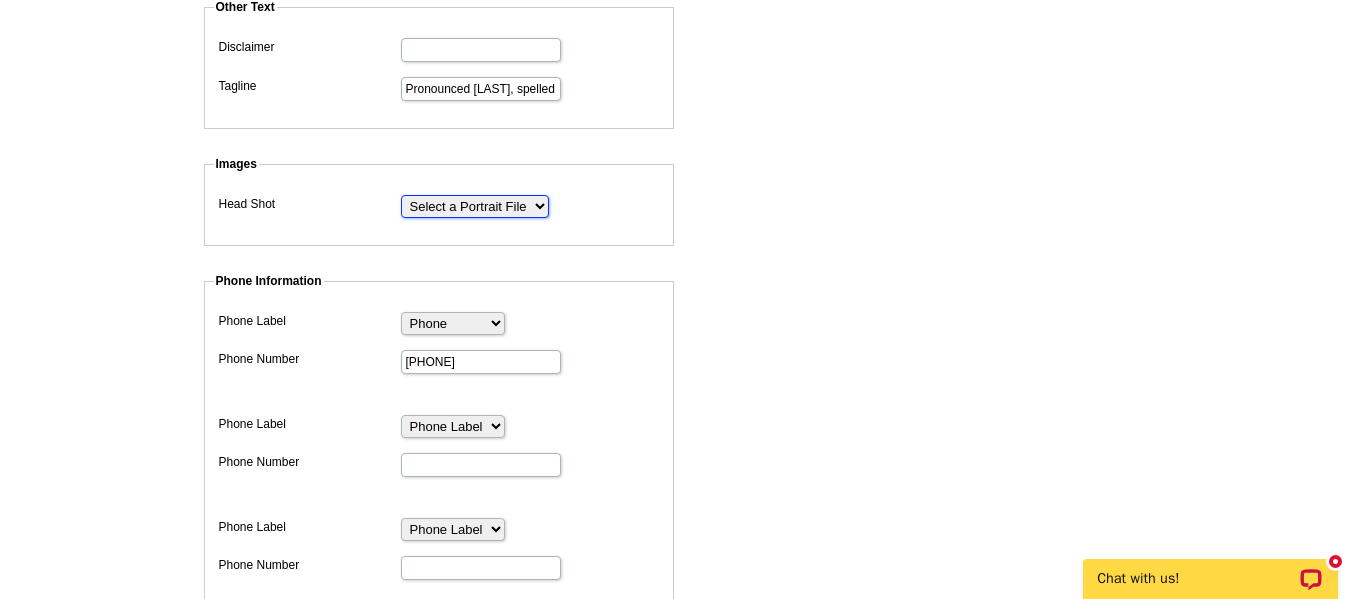 scroll, scrollTop: 0, scrollLeft: 0, axis: both 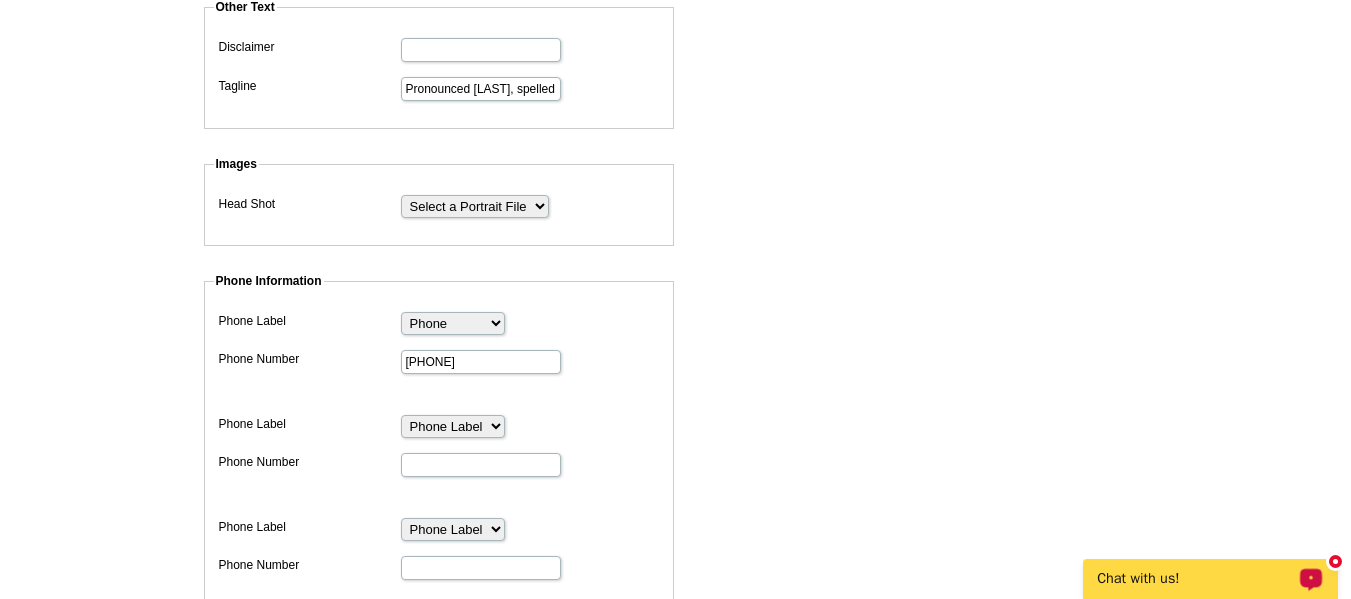 click on "Chat with us!" at bounding box center (1197, 579) 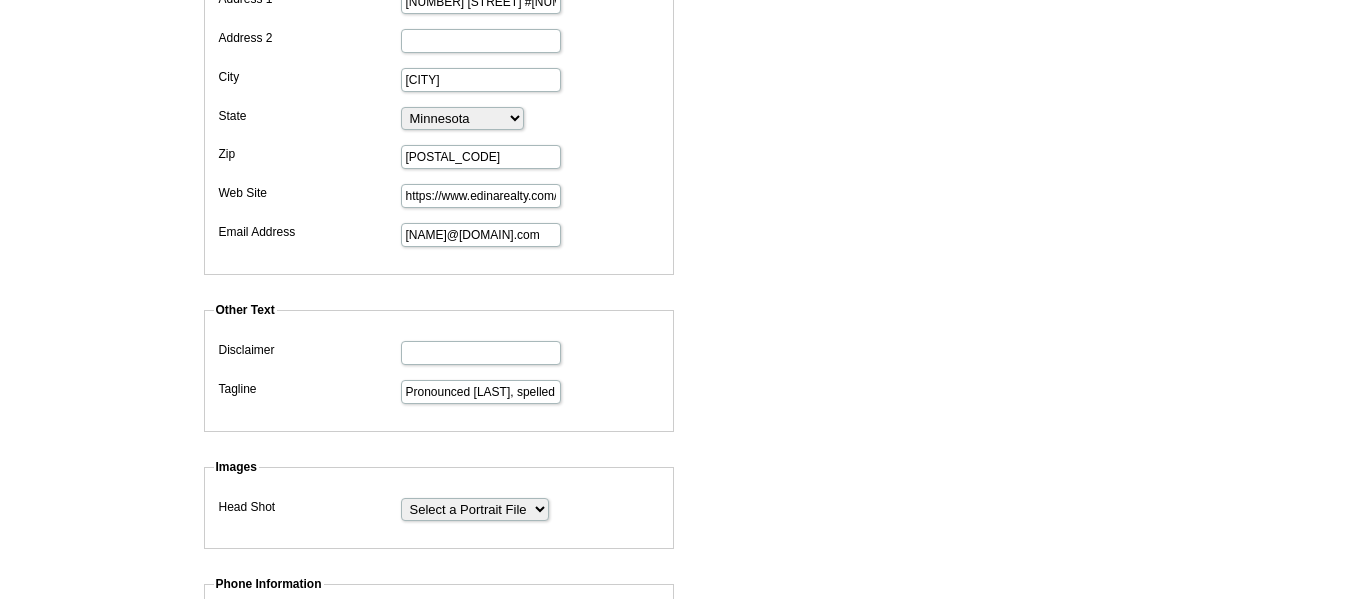 scroll, scrollTop: 386, scrollLeft: 0, axis: vertical 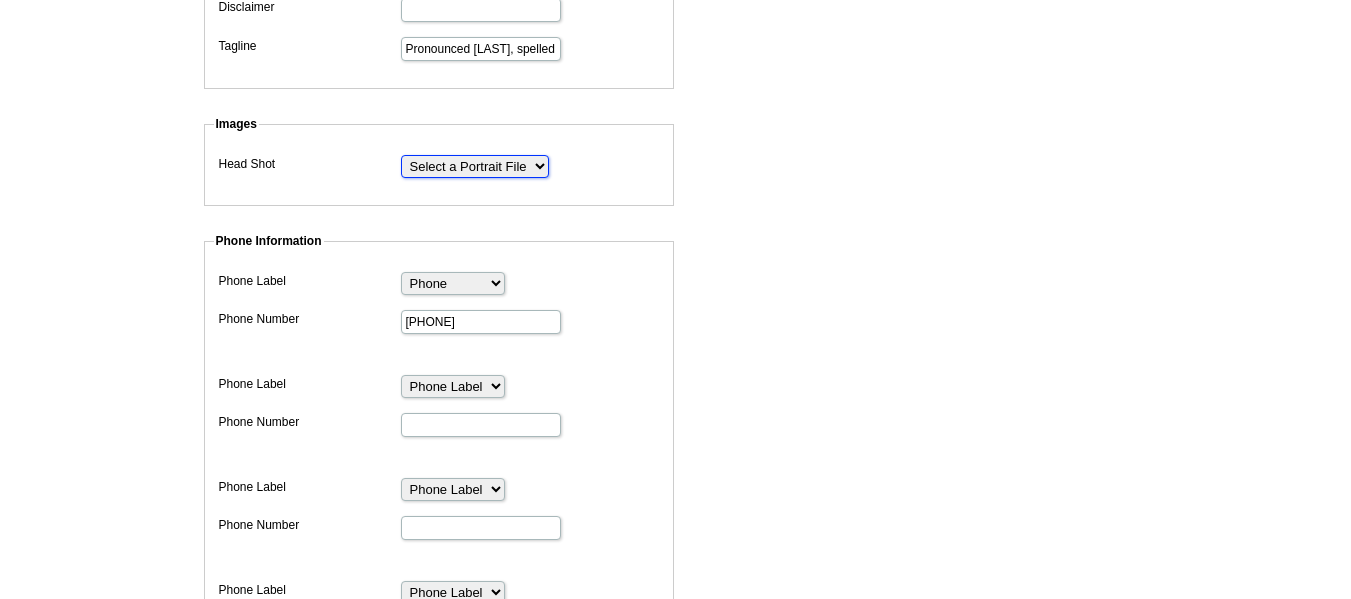 click on "Select a Portrait File" at bounding box center [475, 166] 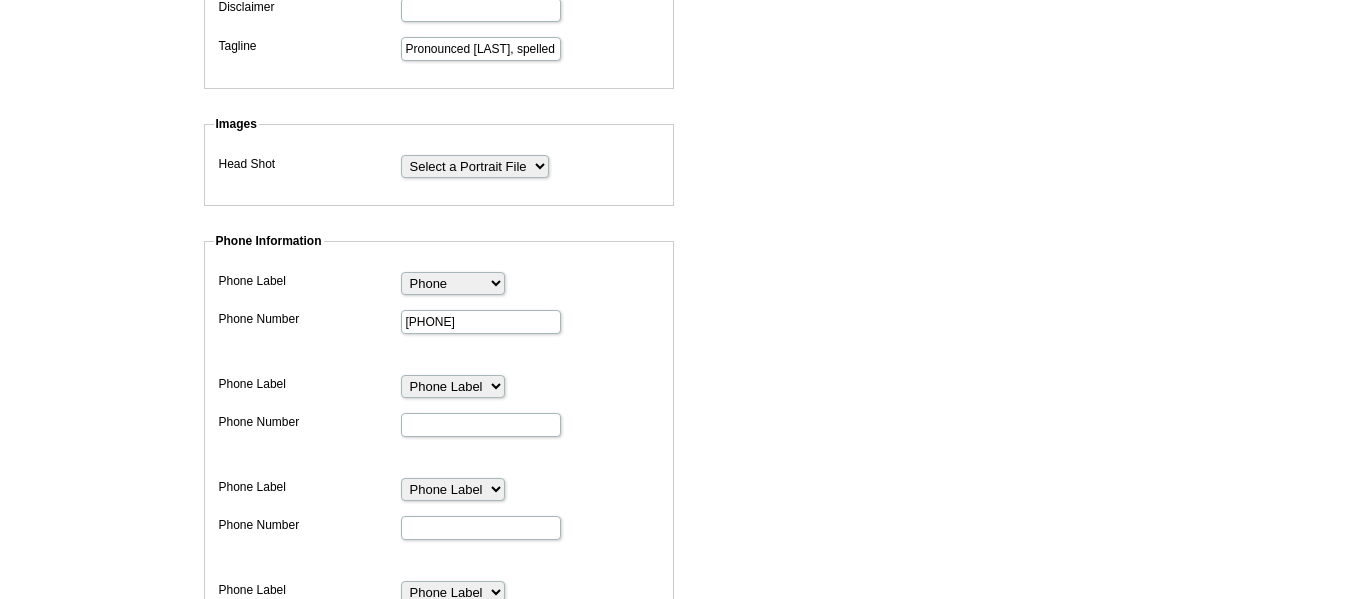 scroll, scrollTop: 678, scrollLeft: 0, axis: vertical 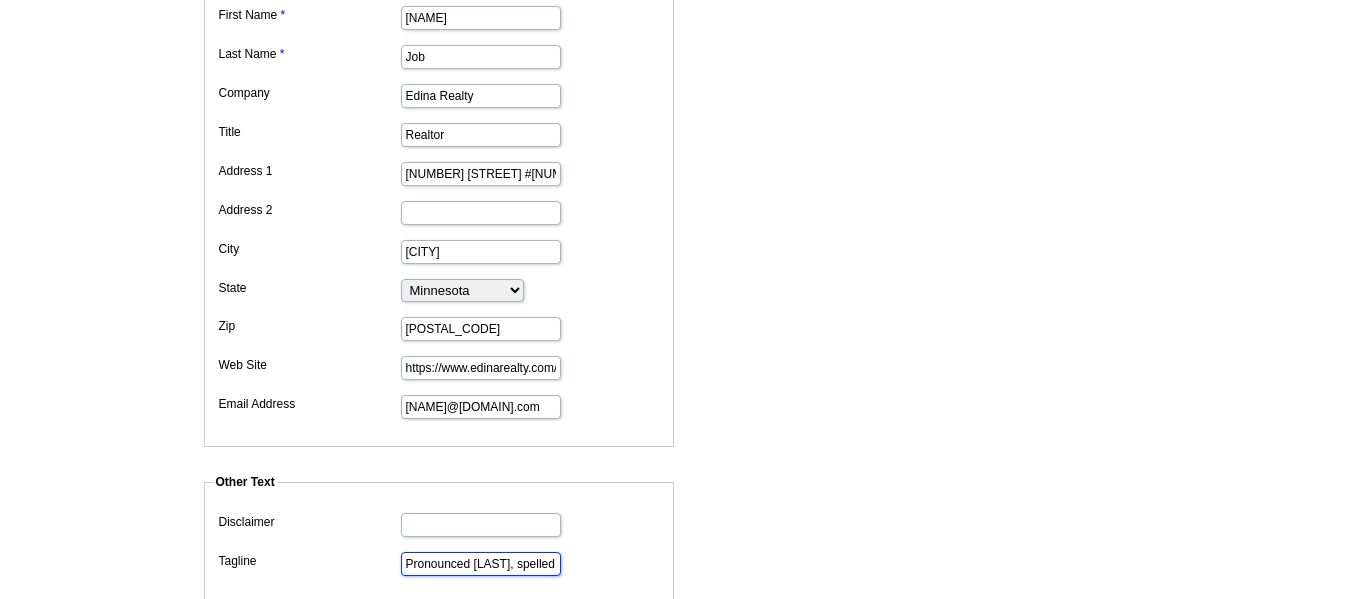 click on "Pronounced Jobe, spelled Job like I'll do for you!" at bounding box center (481, 564) 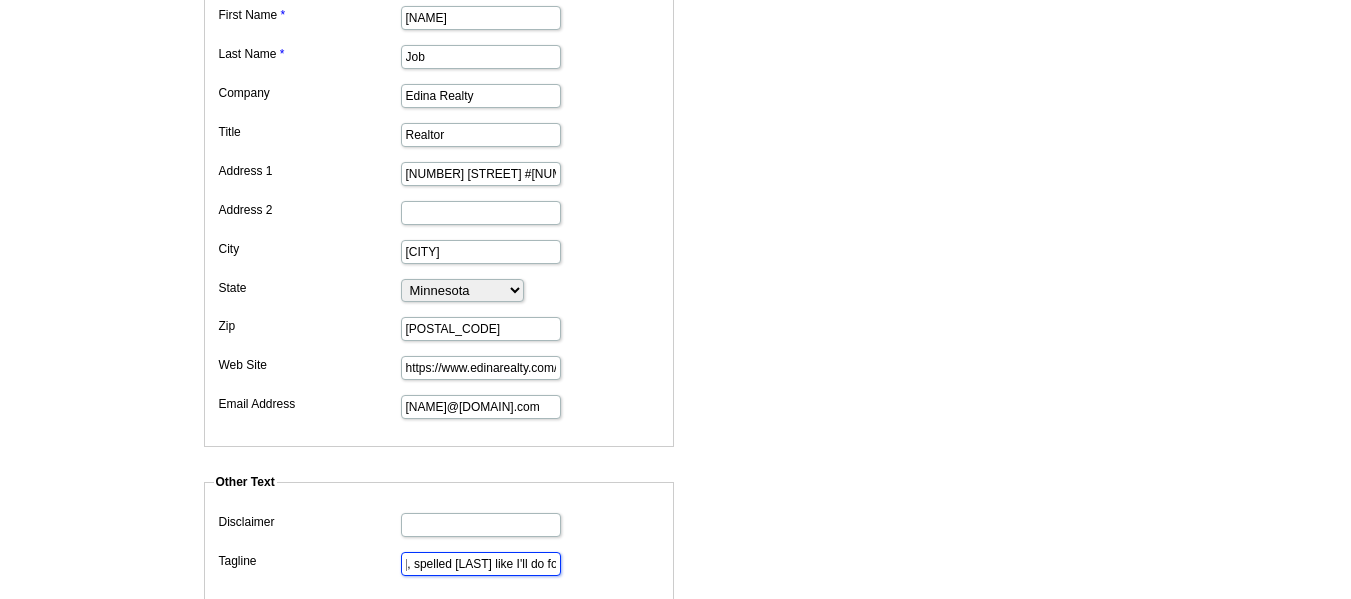 scroll, scrollTop: 0, scrollLeft: 111, axis: horizontal 